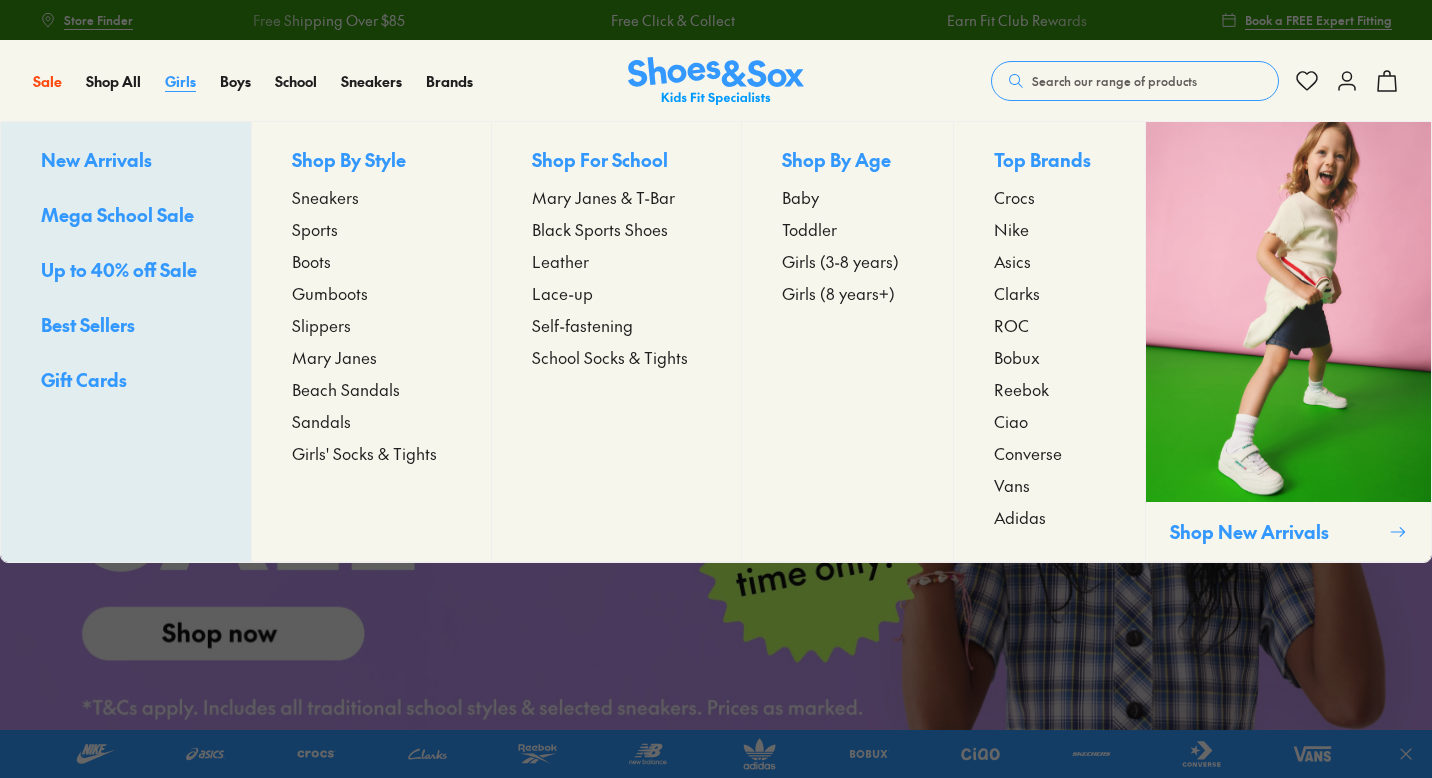 scroll, scrollTop: 0, scrollLeft: 0, axis: both 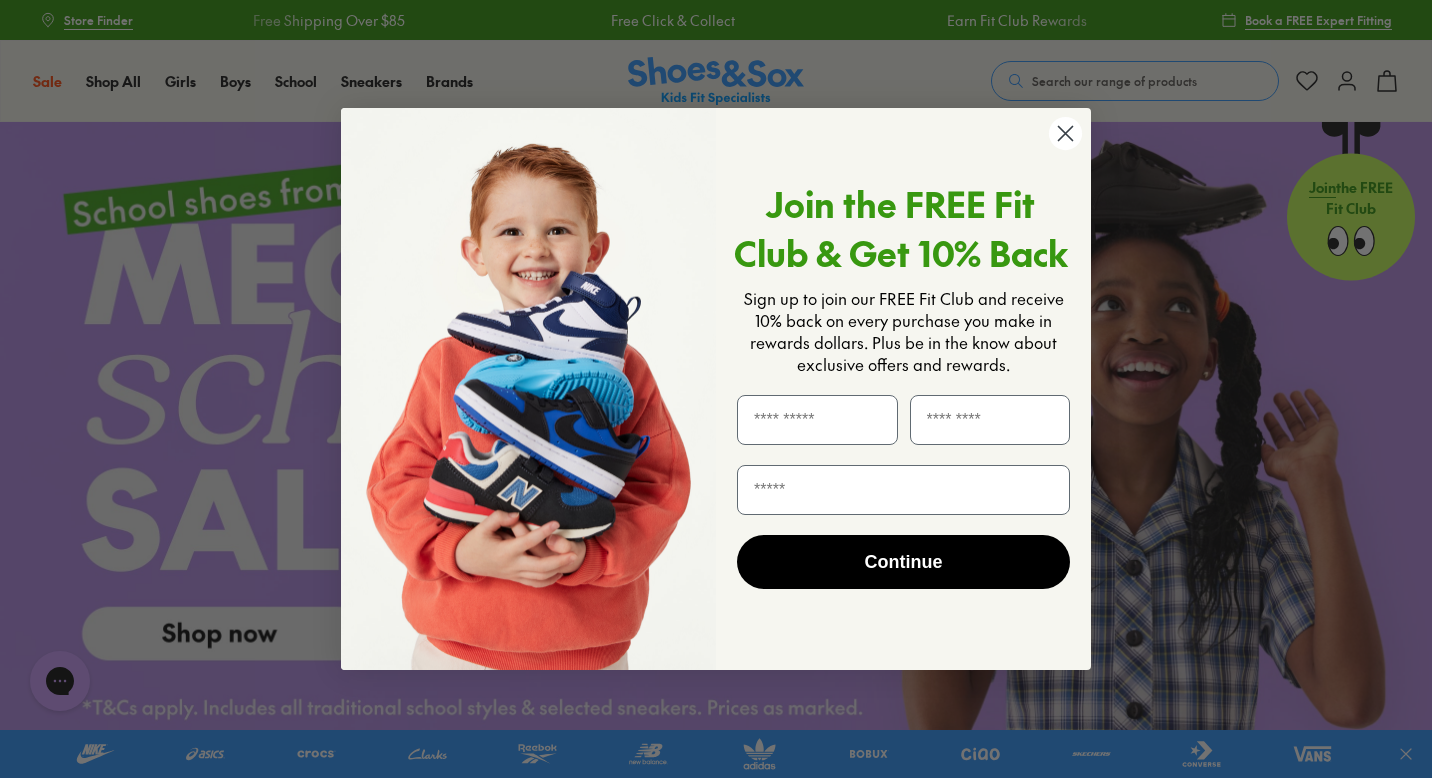 click 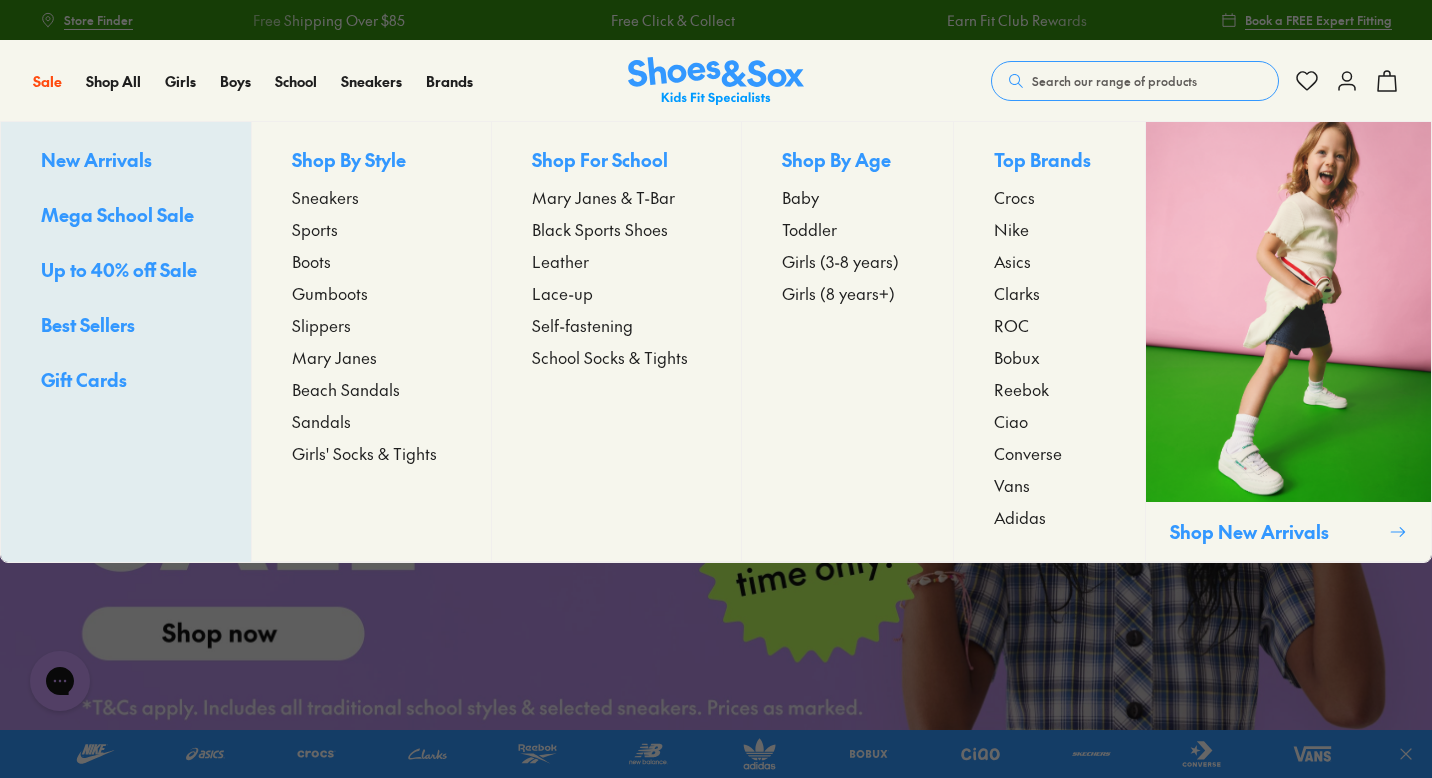 click on "Mary Janes" at bounding box center (334, 357) 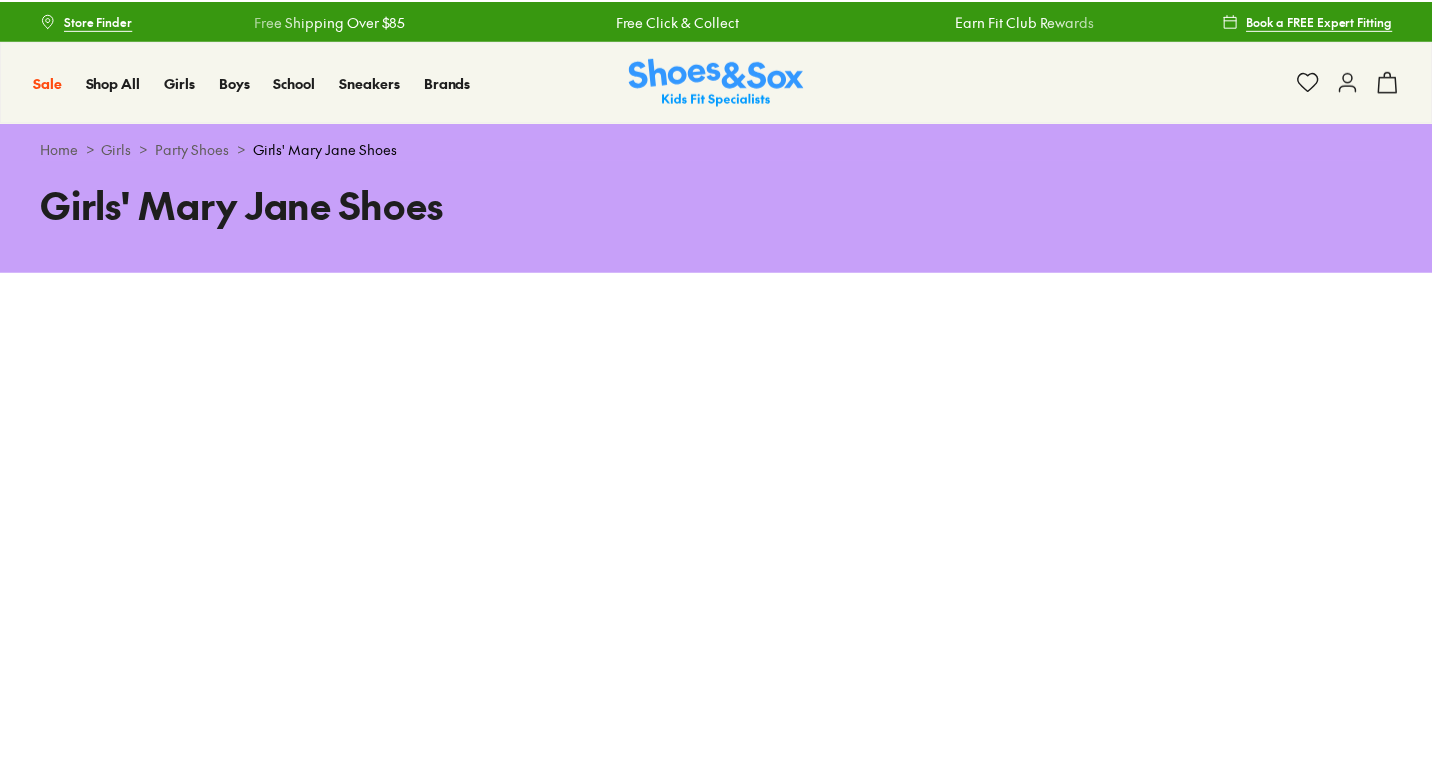 scroll, scrollTop: 0, scrollLeft: 0, axis: both 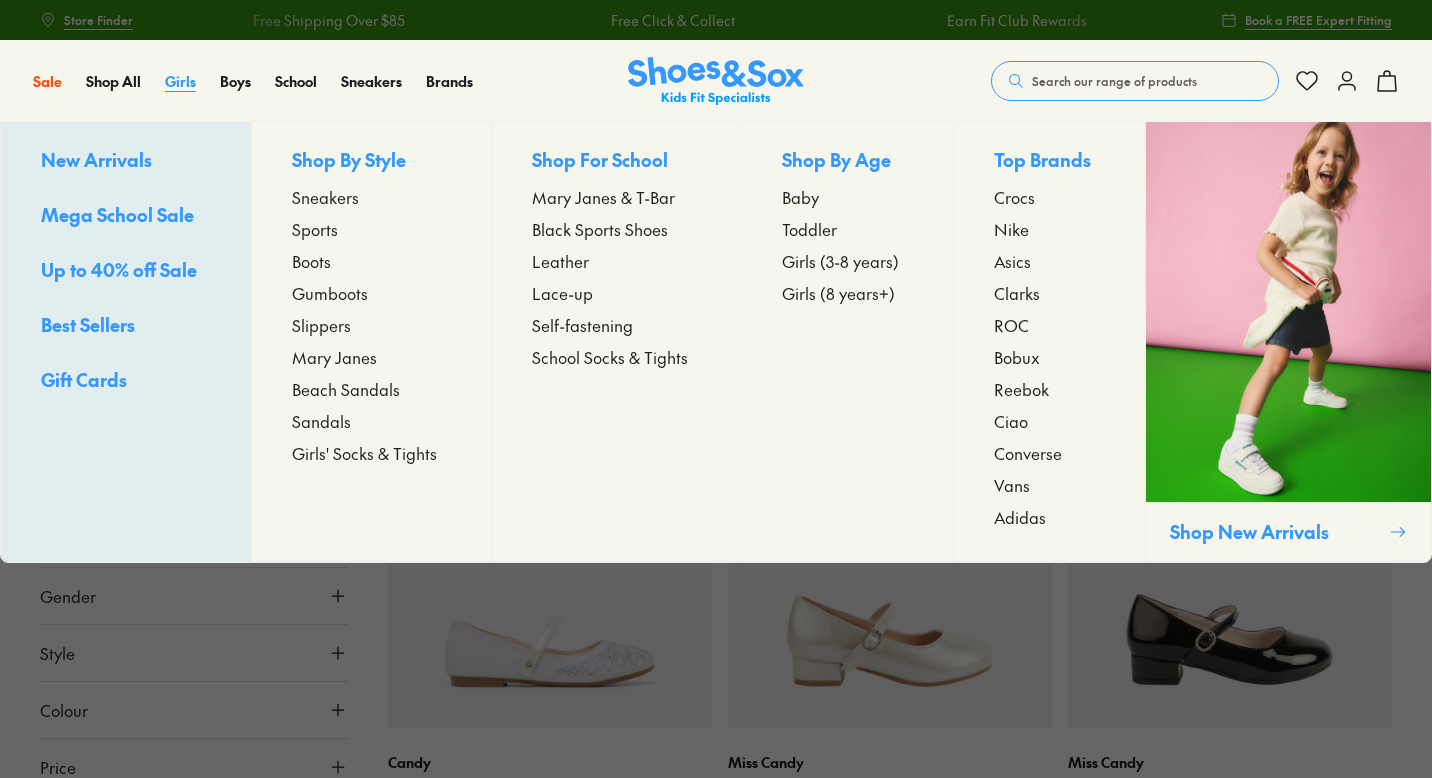 click on "Girls" at bounding box center (180, 81) 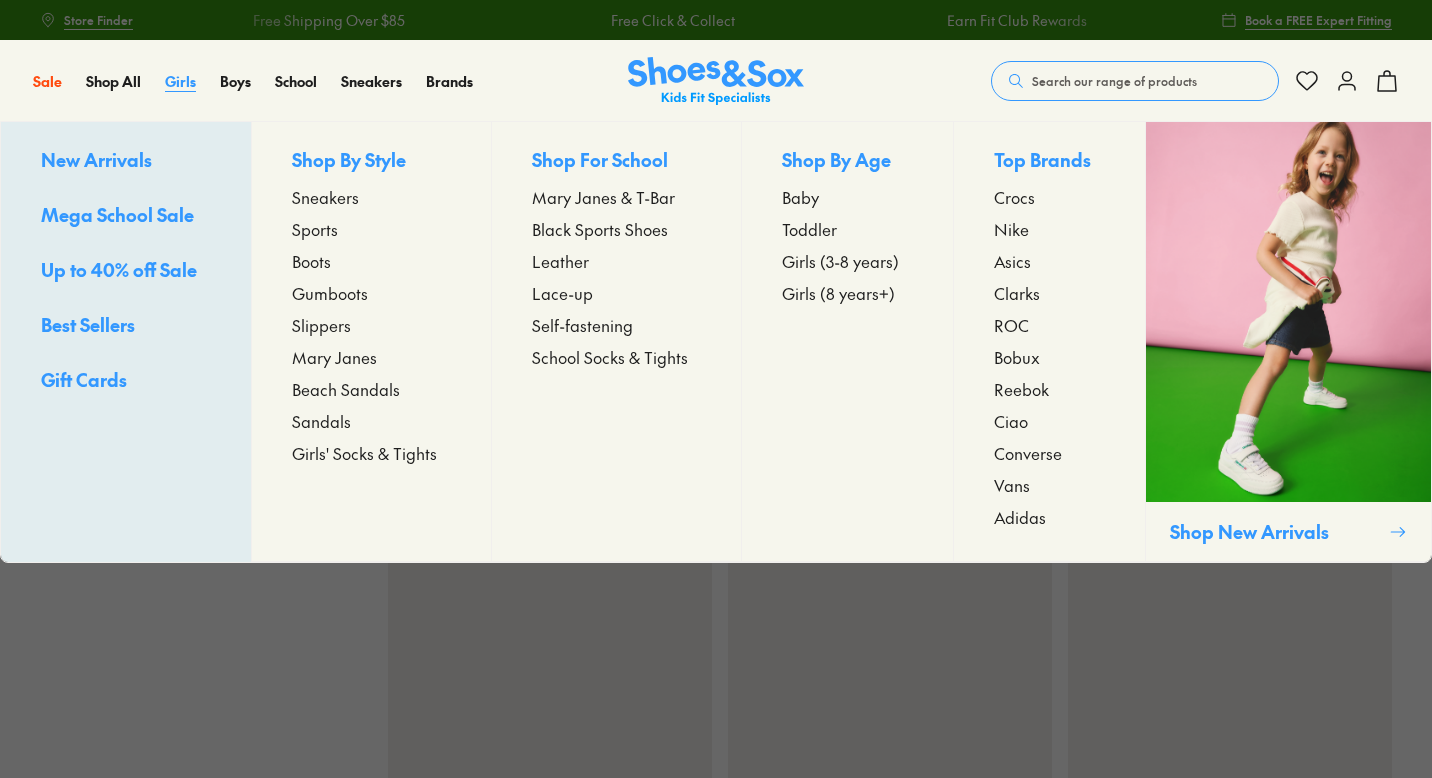 scroll, scrollTop: 0, scrollLeft: 0, axis: both 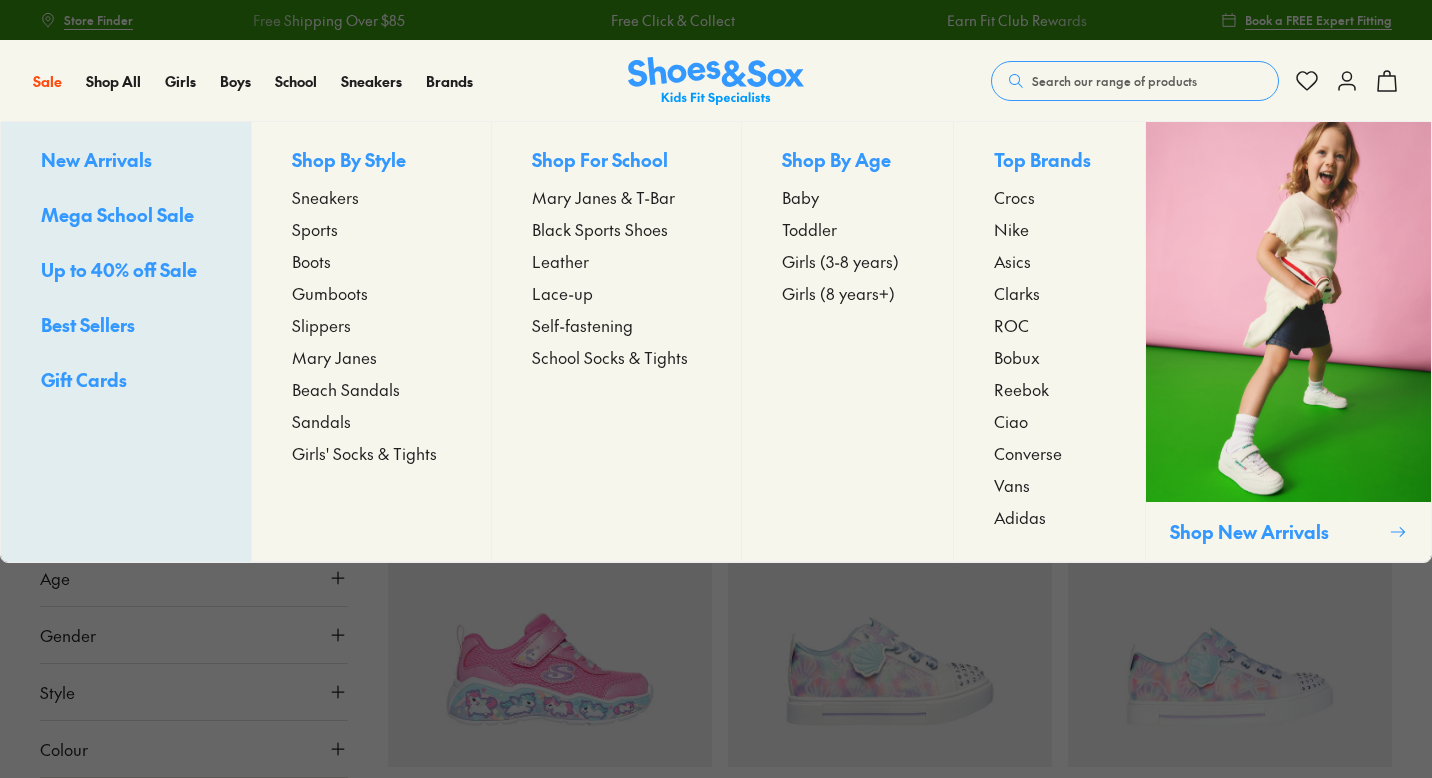 click on "Girls (8 years+)" at bounding box center [838, 293] 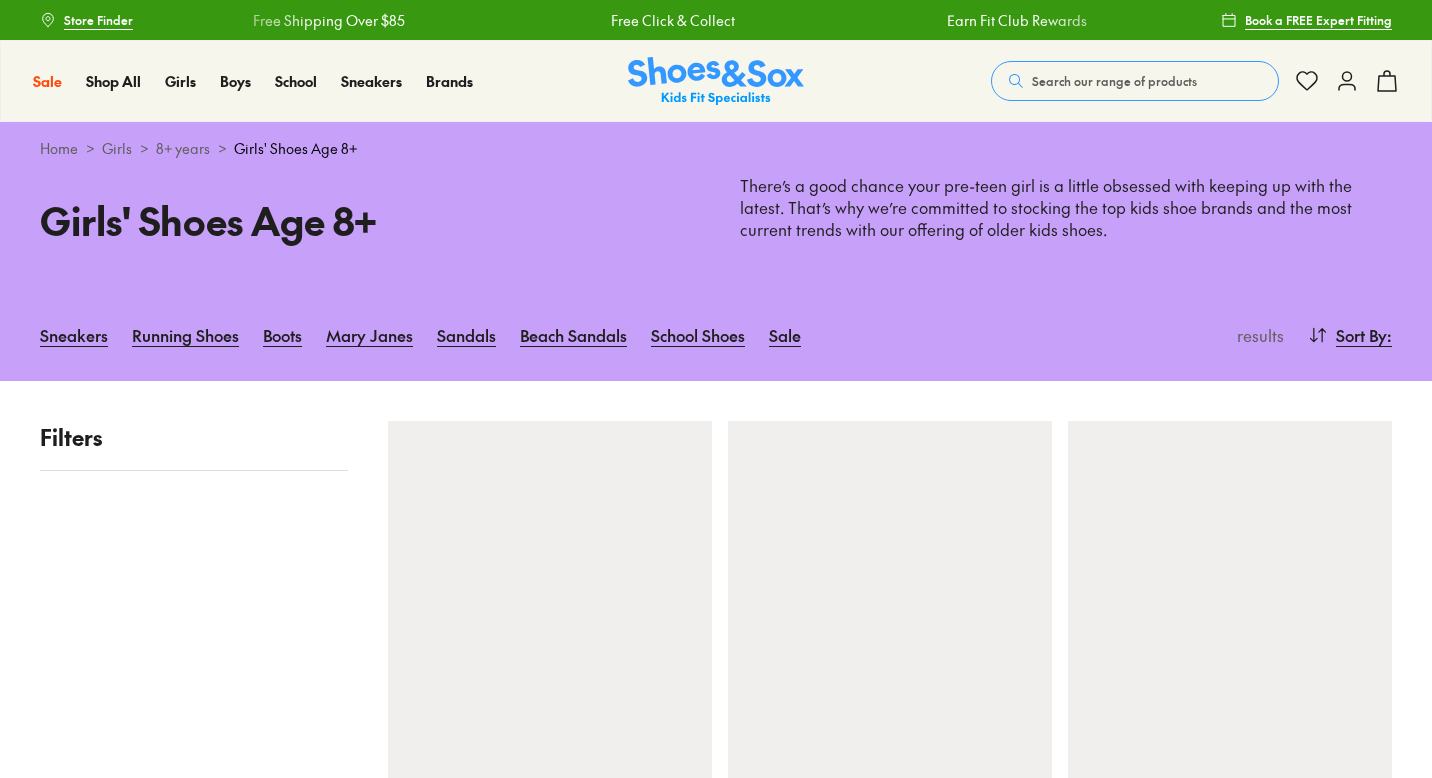 scroll, scrollTop: 0, scrollLeft: 0, axis: both 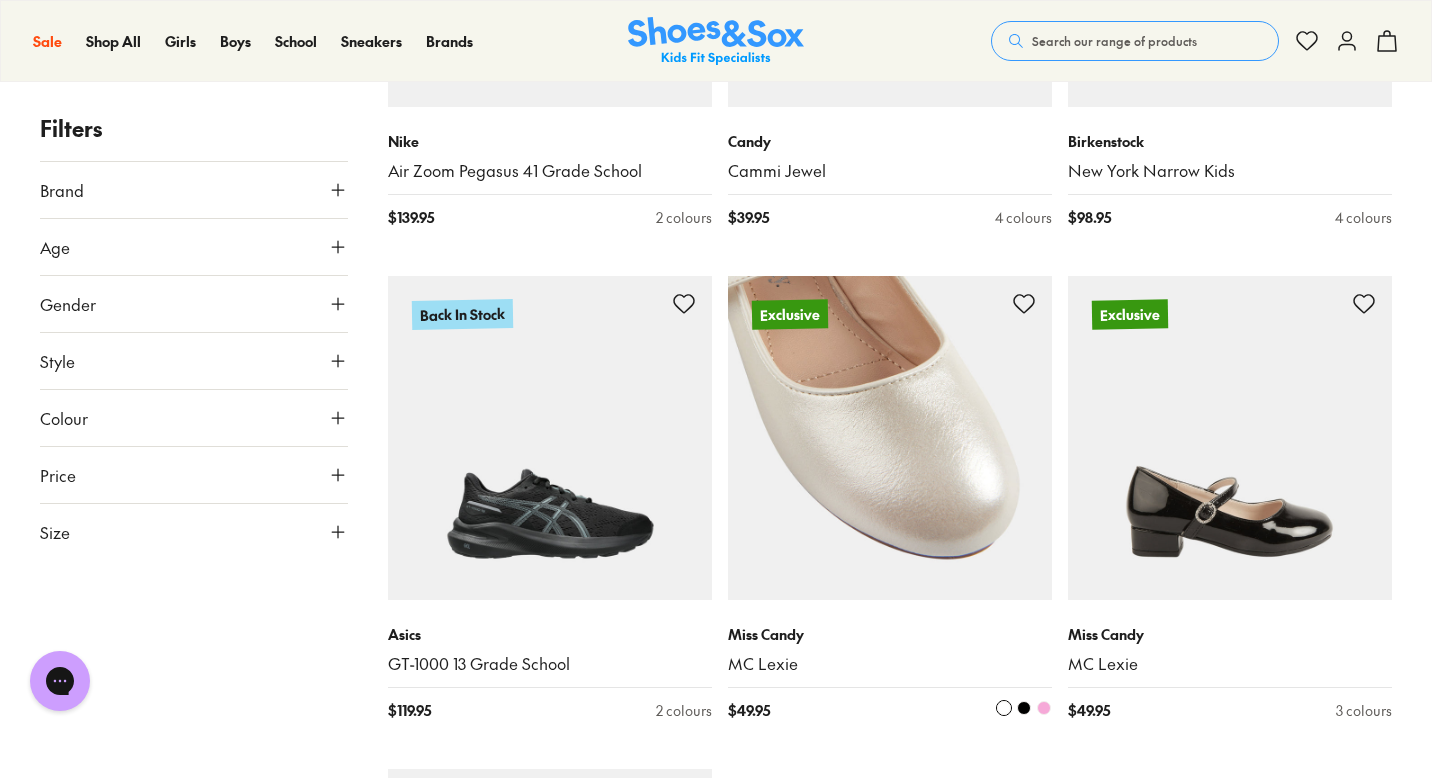 click at bounding box center [890, 438] 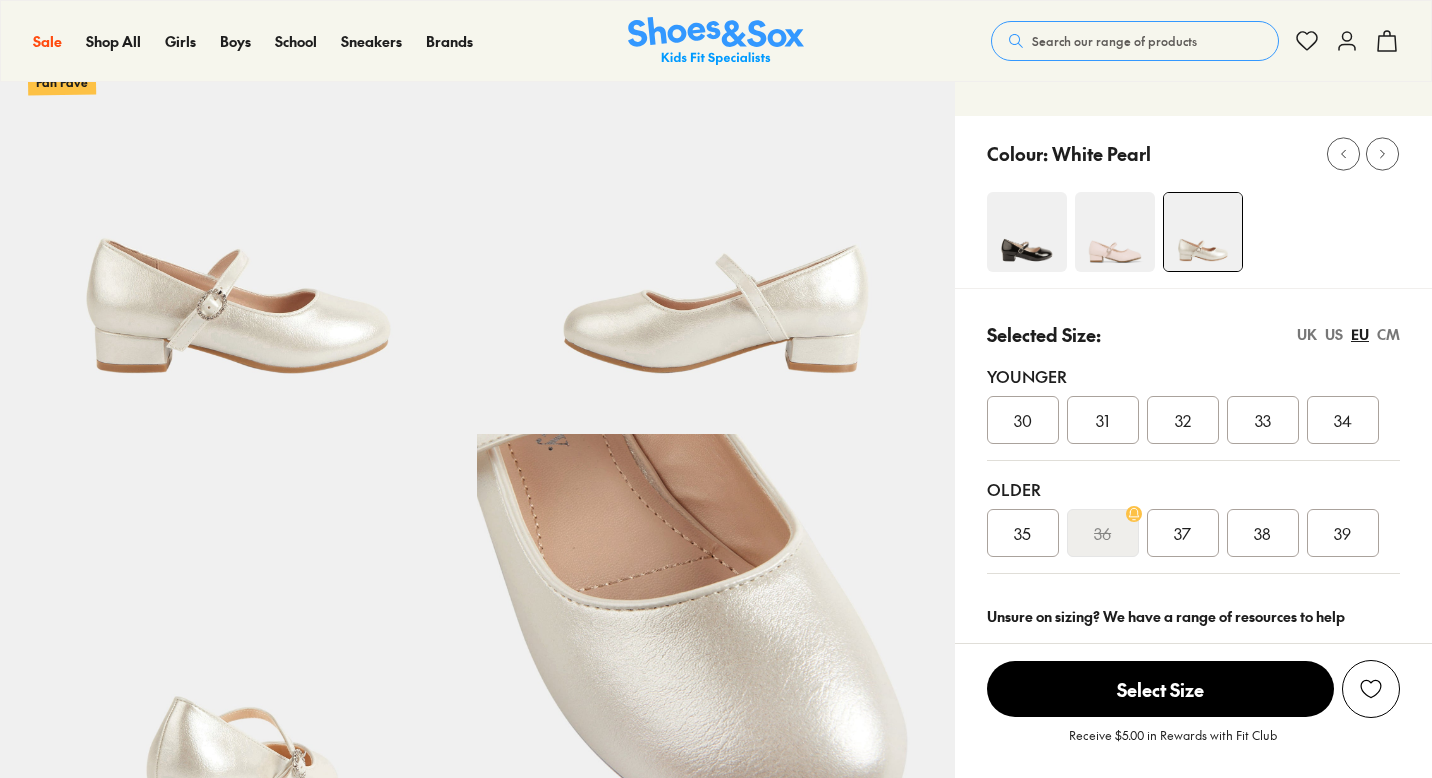 scroll, scrollTop: 173, scrollLeft: 0, axis: vertical 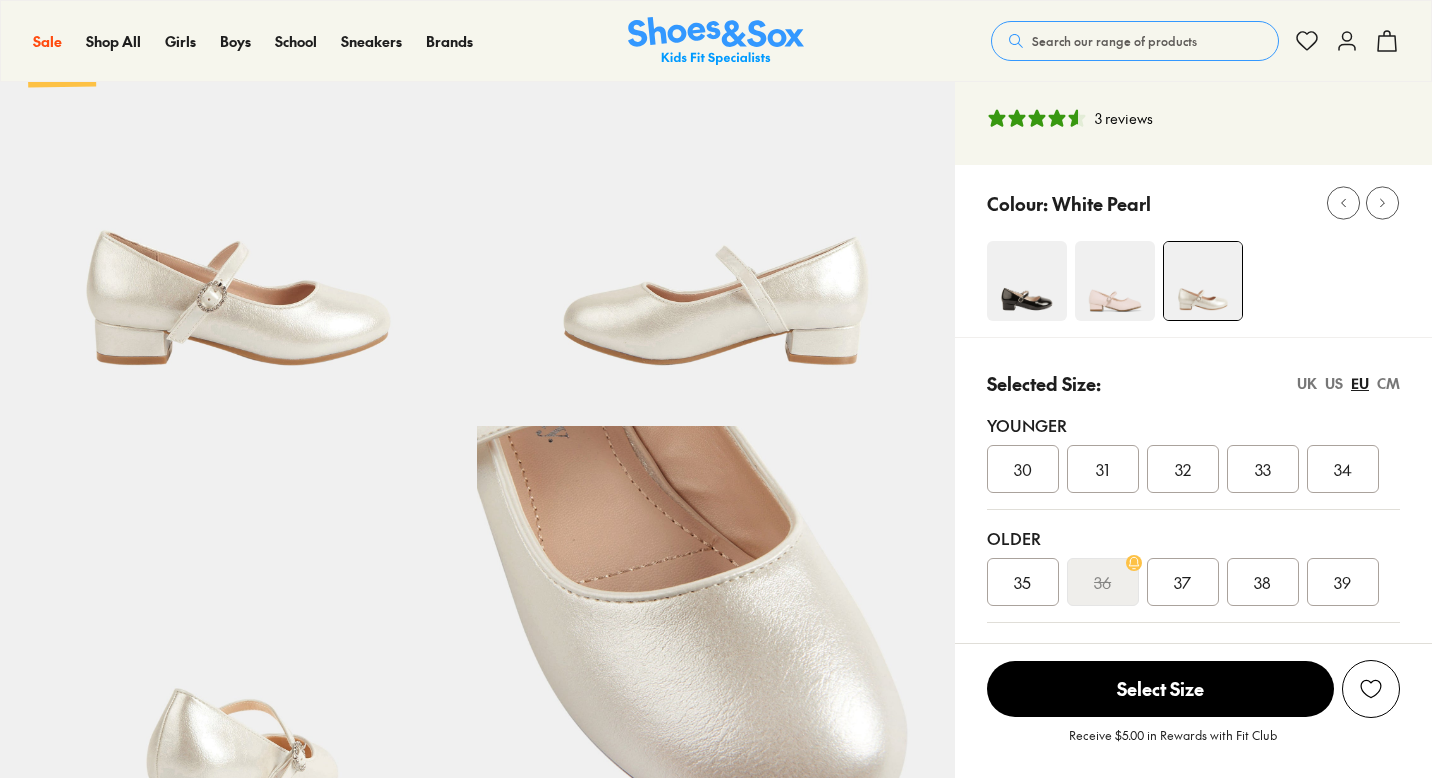 click on "32" at bounding box center [1183, 469] 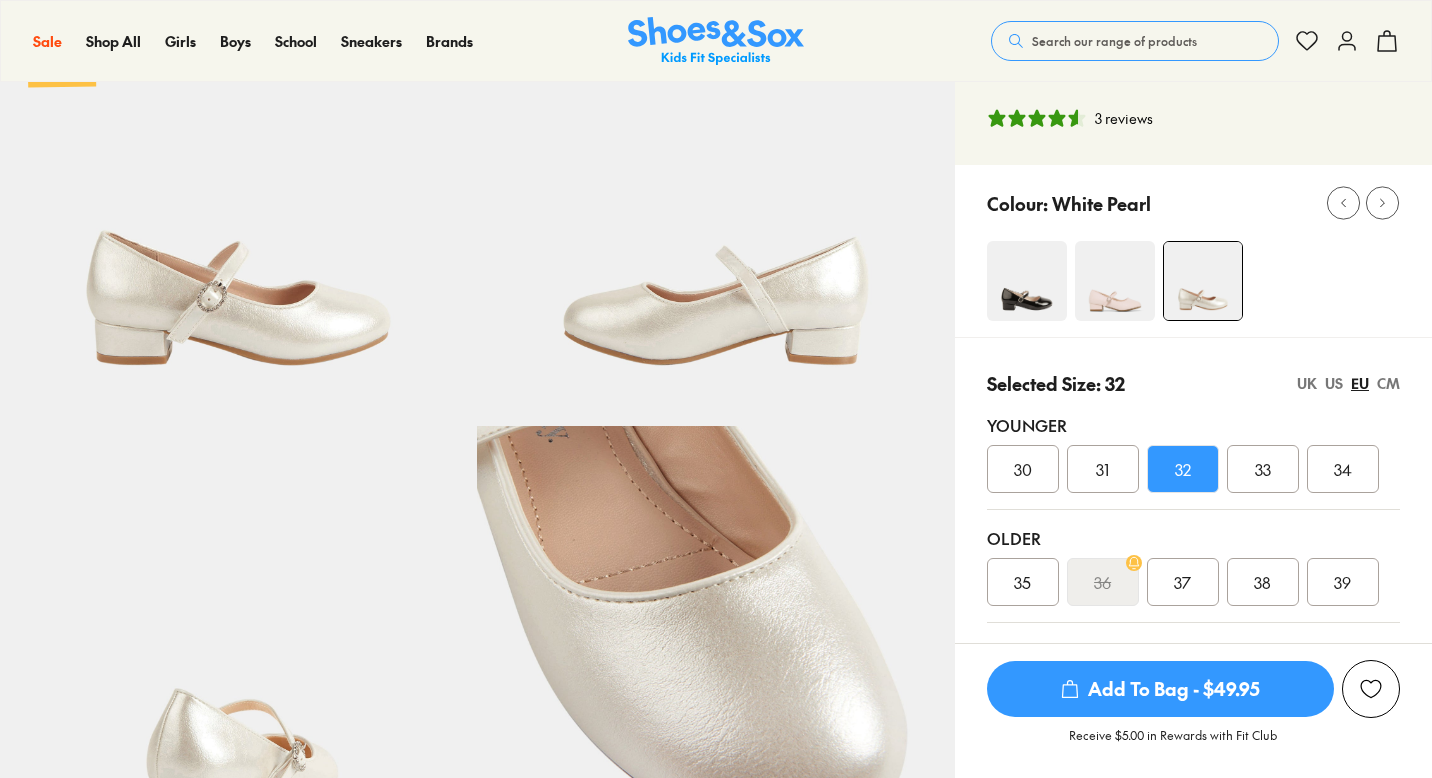 select on "*" 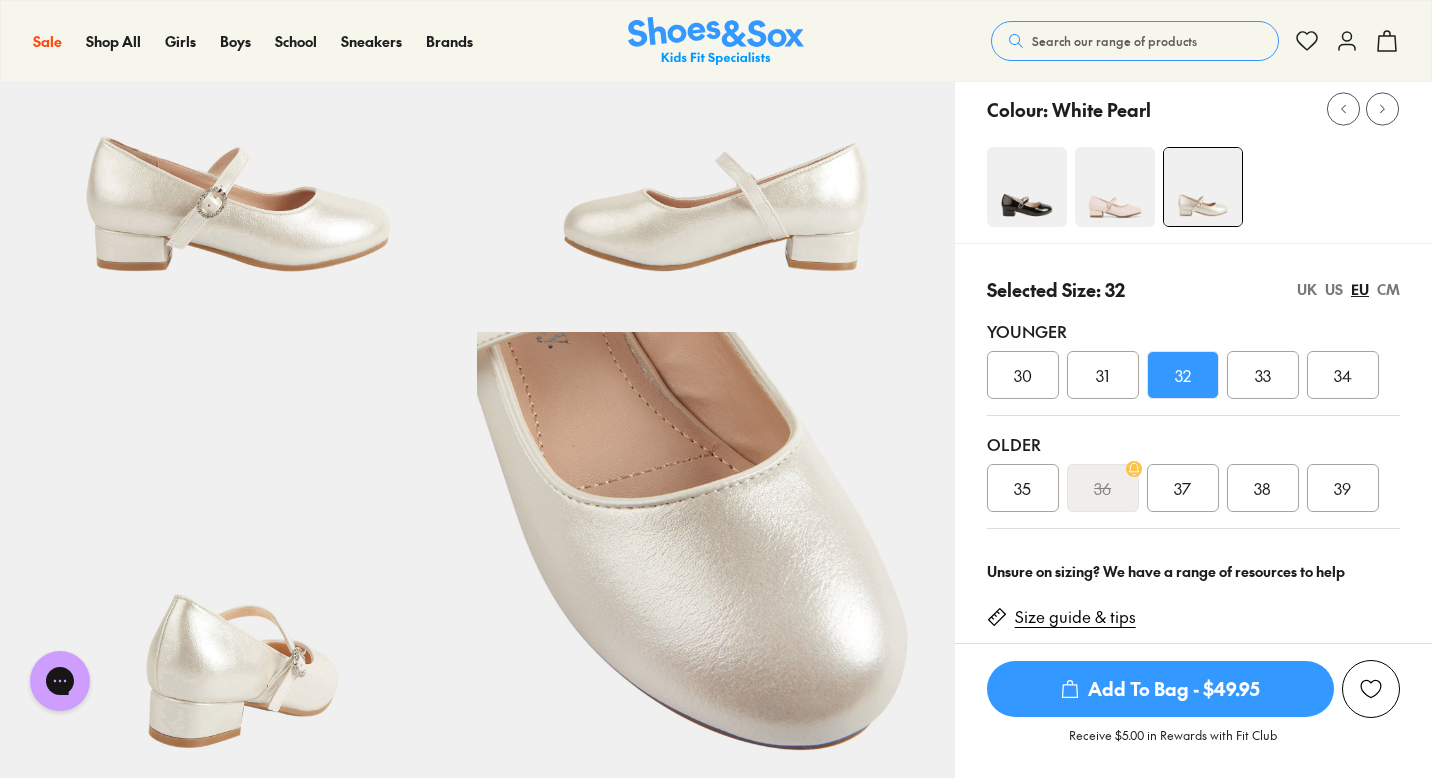 scroll, scrollTop: 0, scrollLeft: 0, axis: both 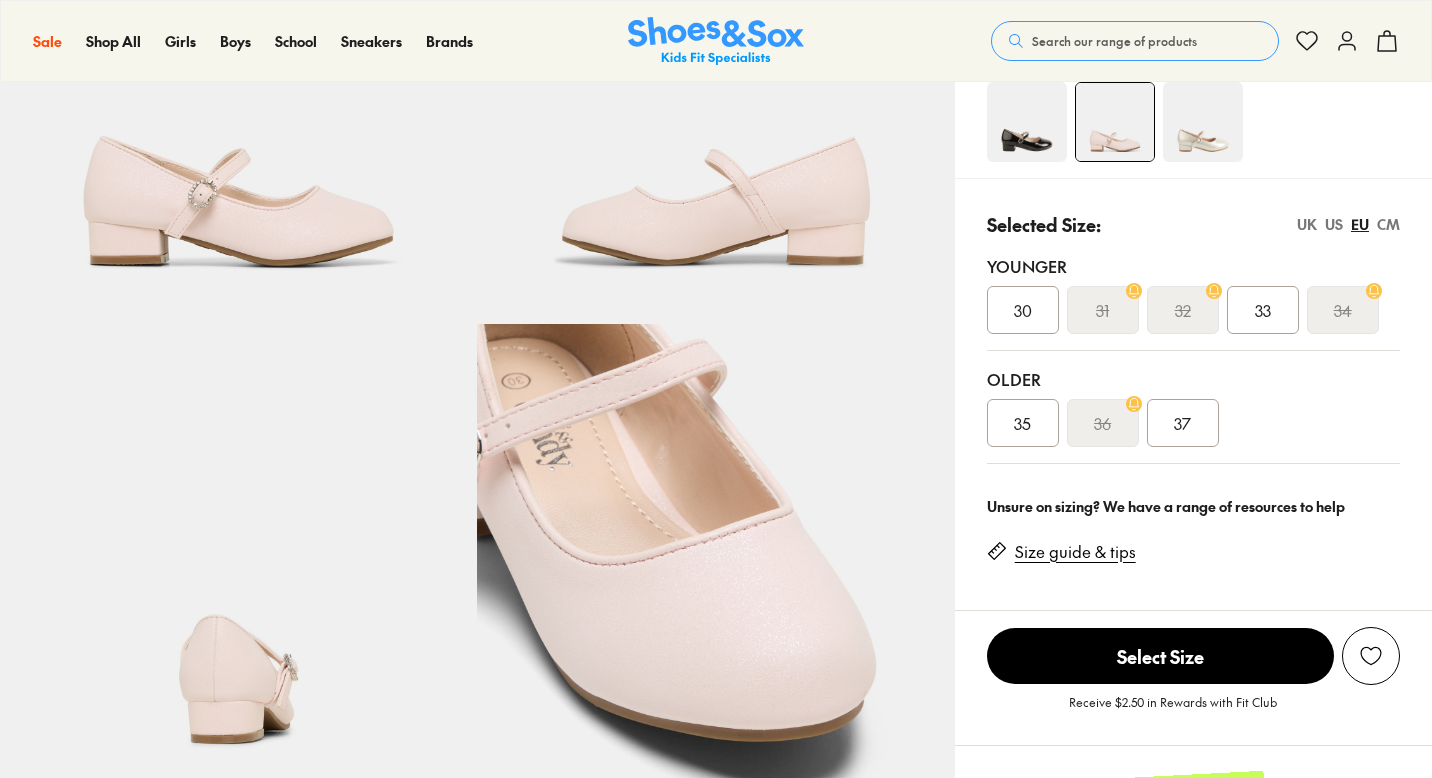select on "*" 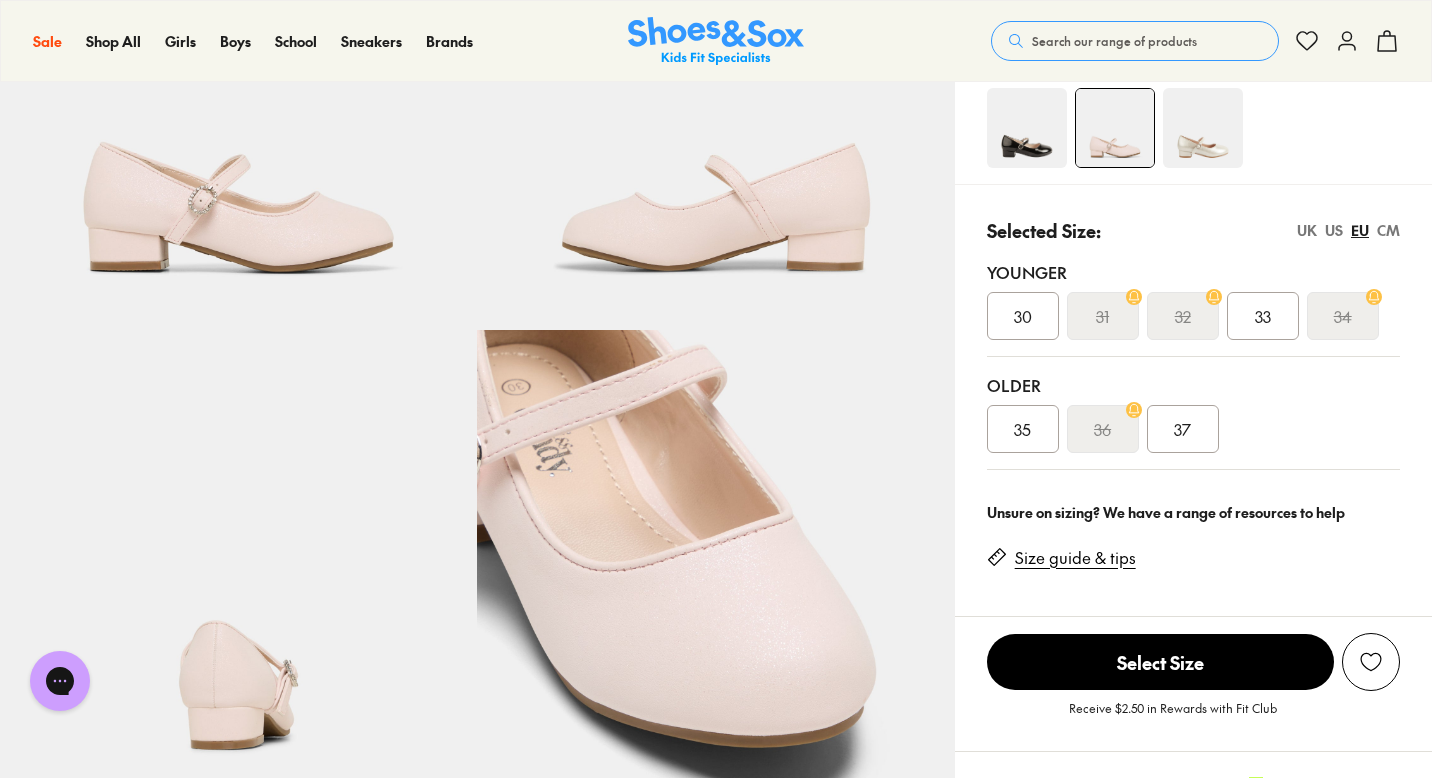 scroll, scrollTop: 265, scrollLeft: 0, axis: vertical 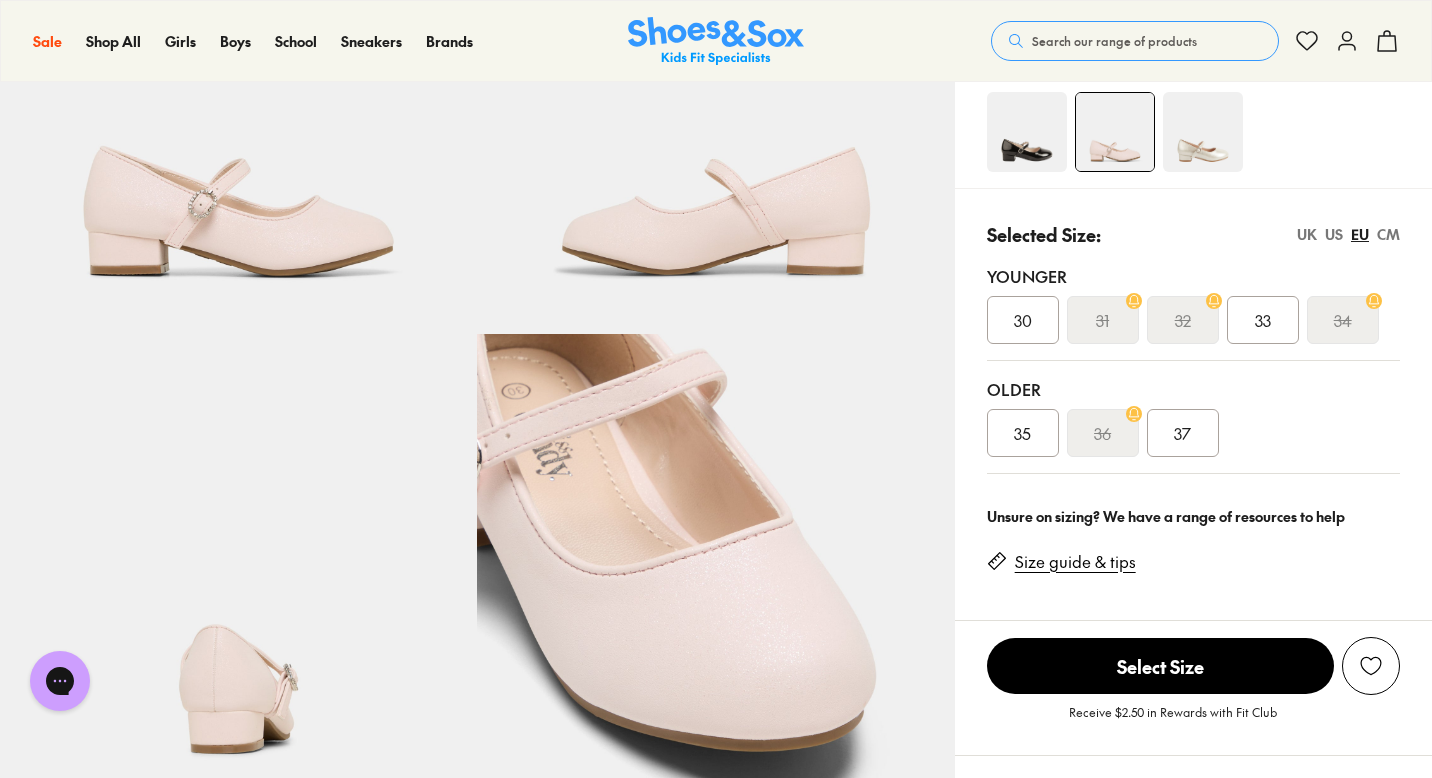 click at bounding box center (1027, 132) 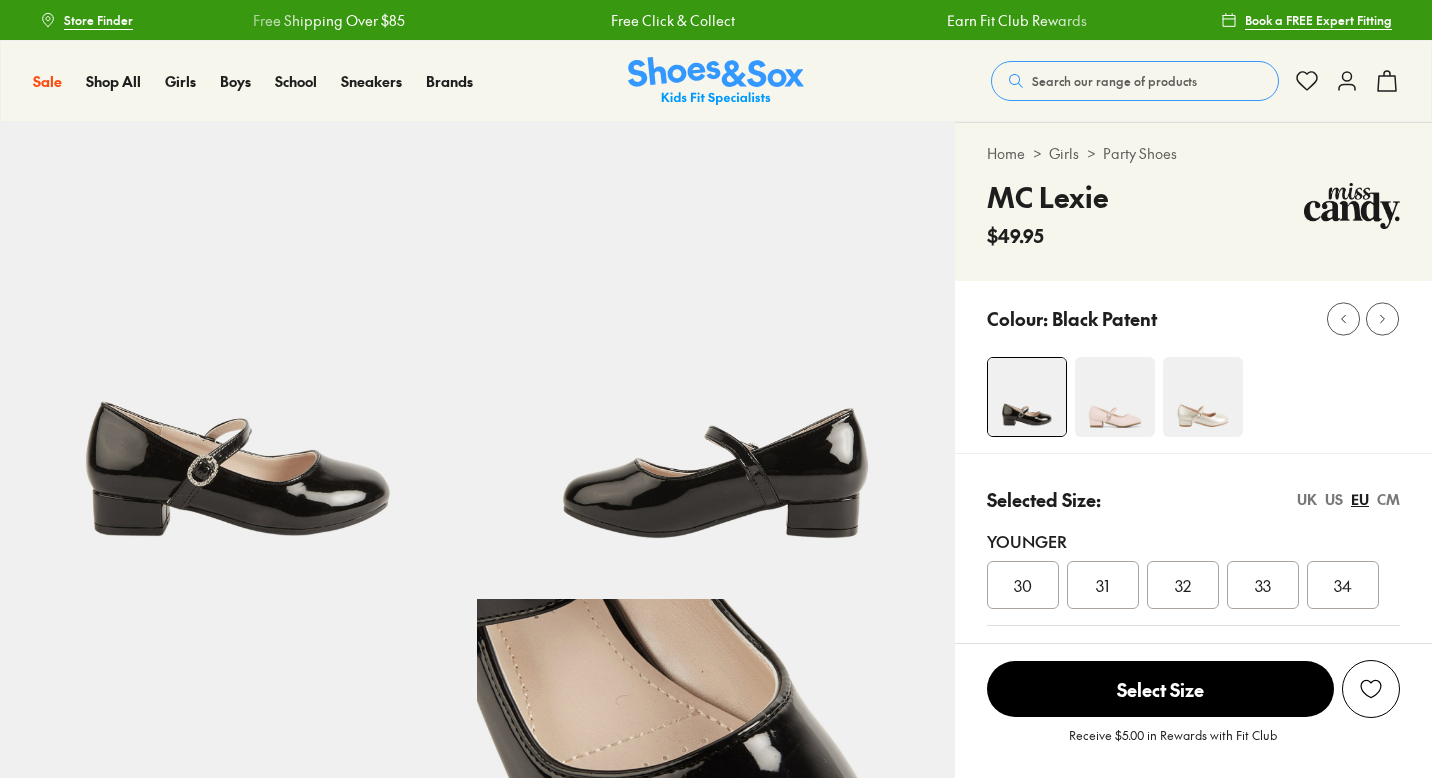 click at bounding box center (1203, 397) 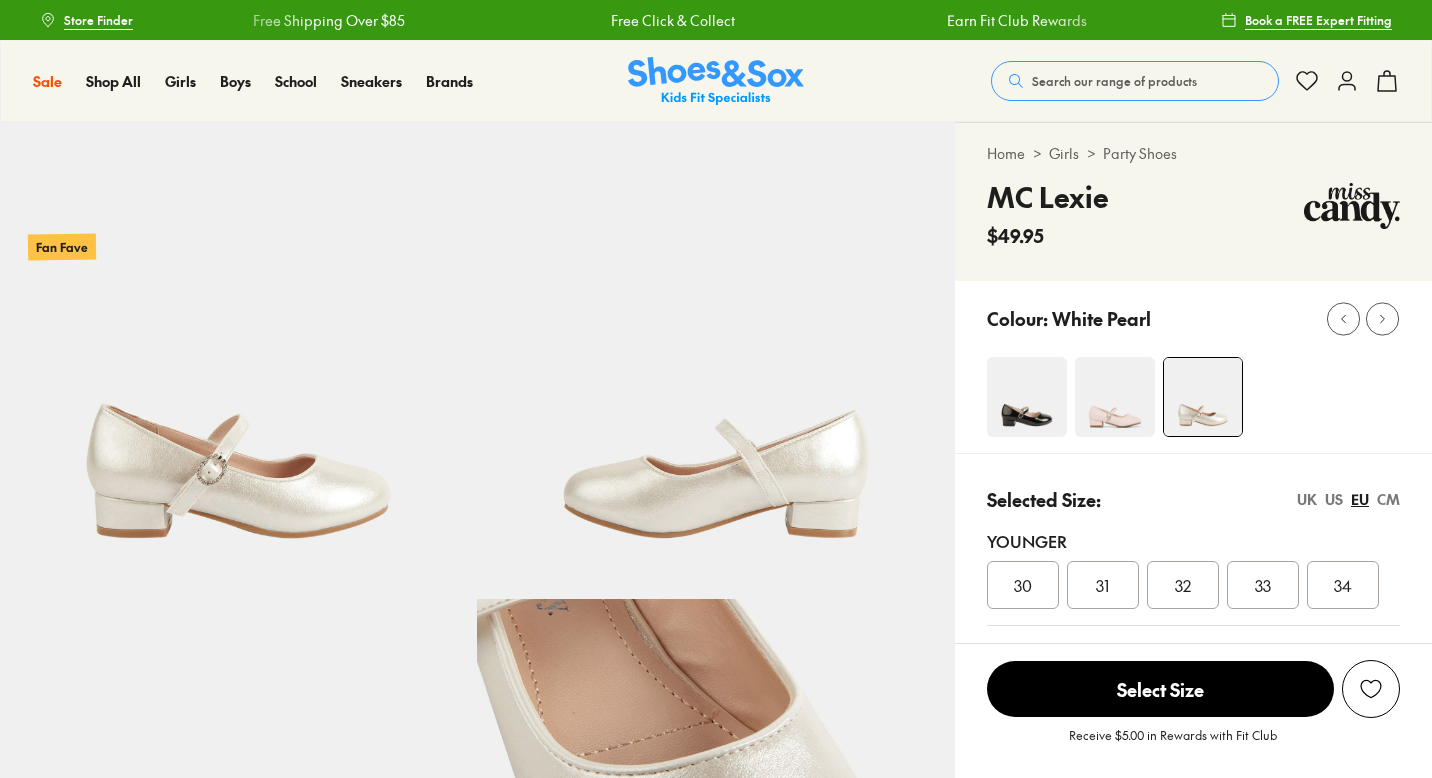 scroll, scrollTop: 0, scrollLeft: 0, axis: both 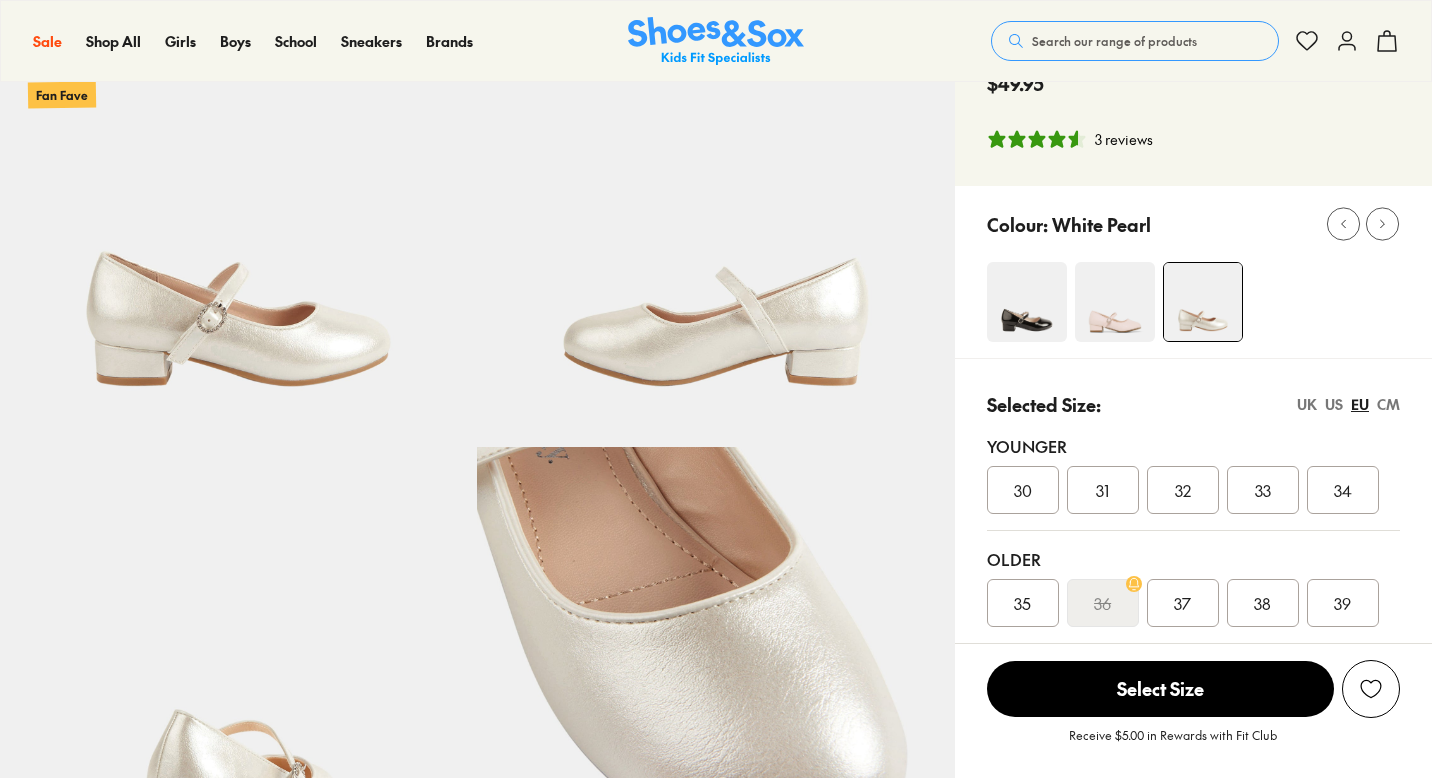 select on "*" 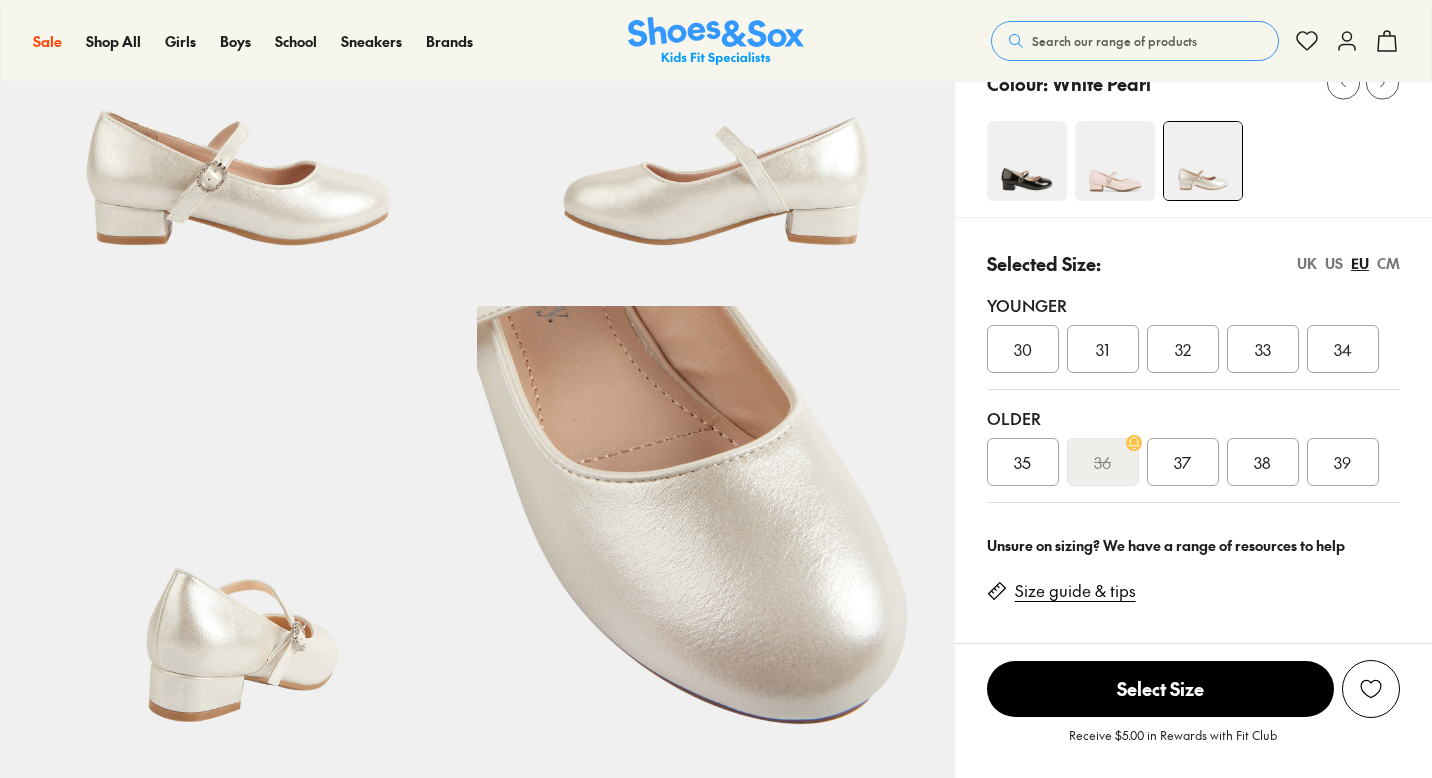 scroll, scrollTop: 0, scrollLeft: 0, axis: both 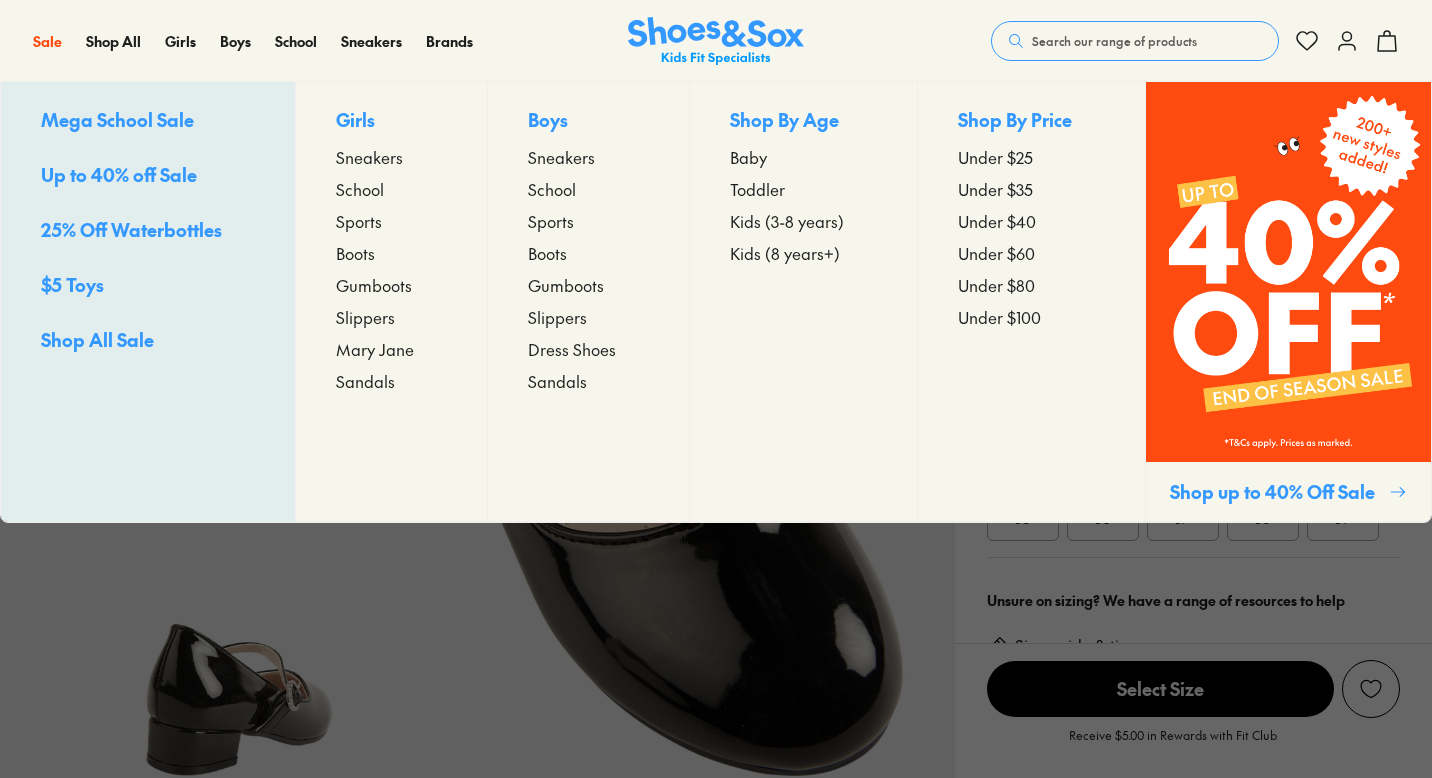 select on "*" 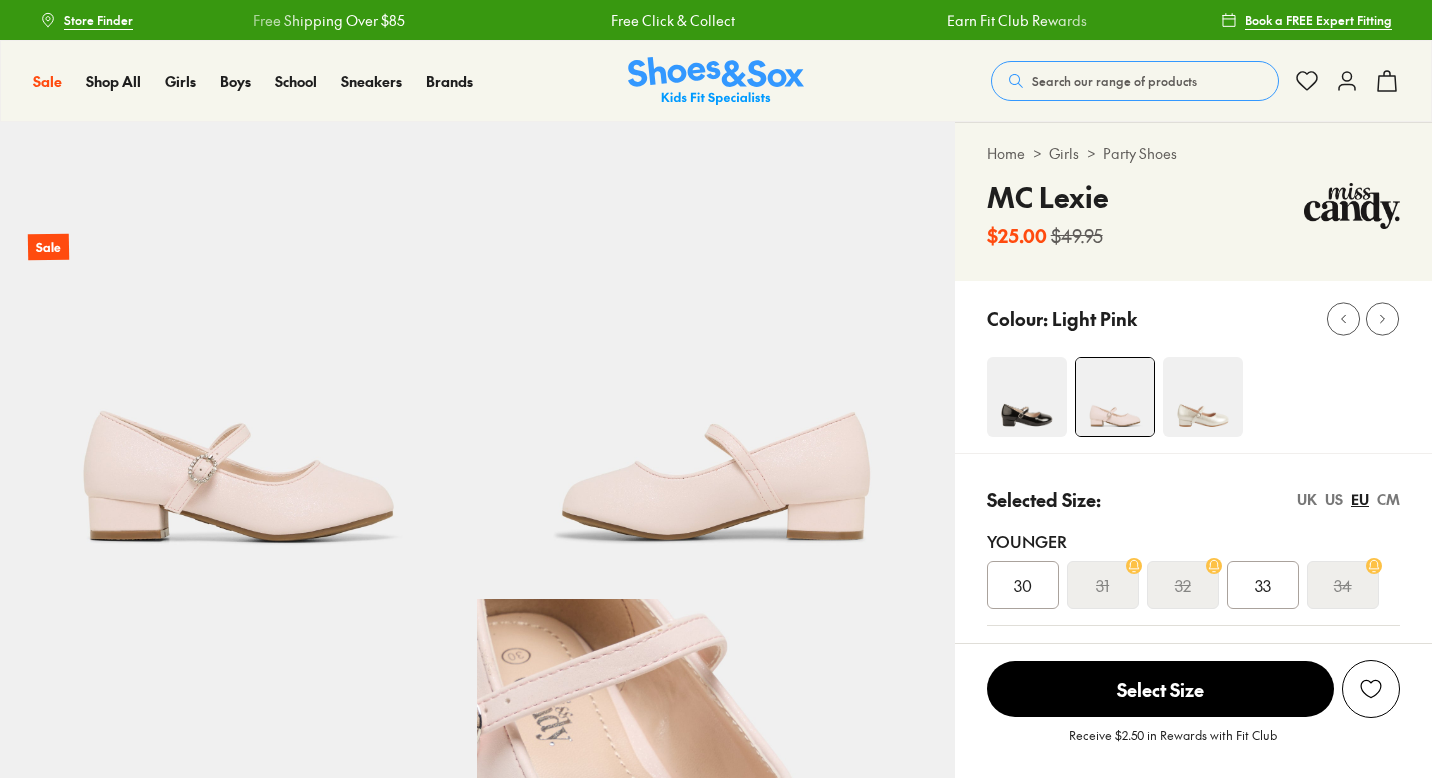 scroll, scrollTop: 265, scrollLeft: 0, axis: vertical 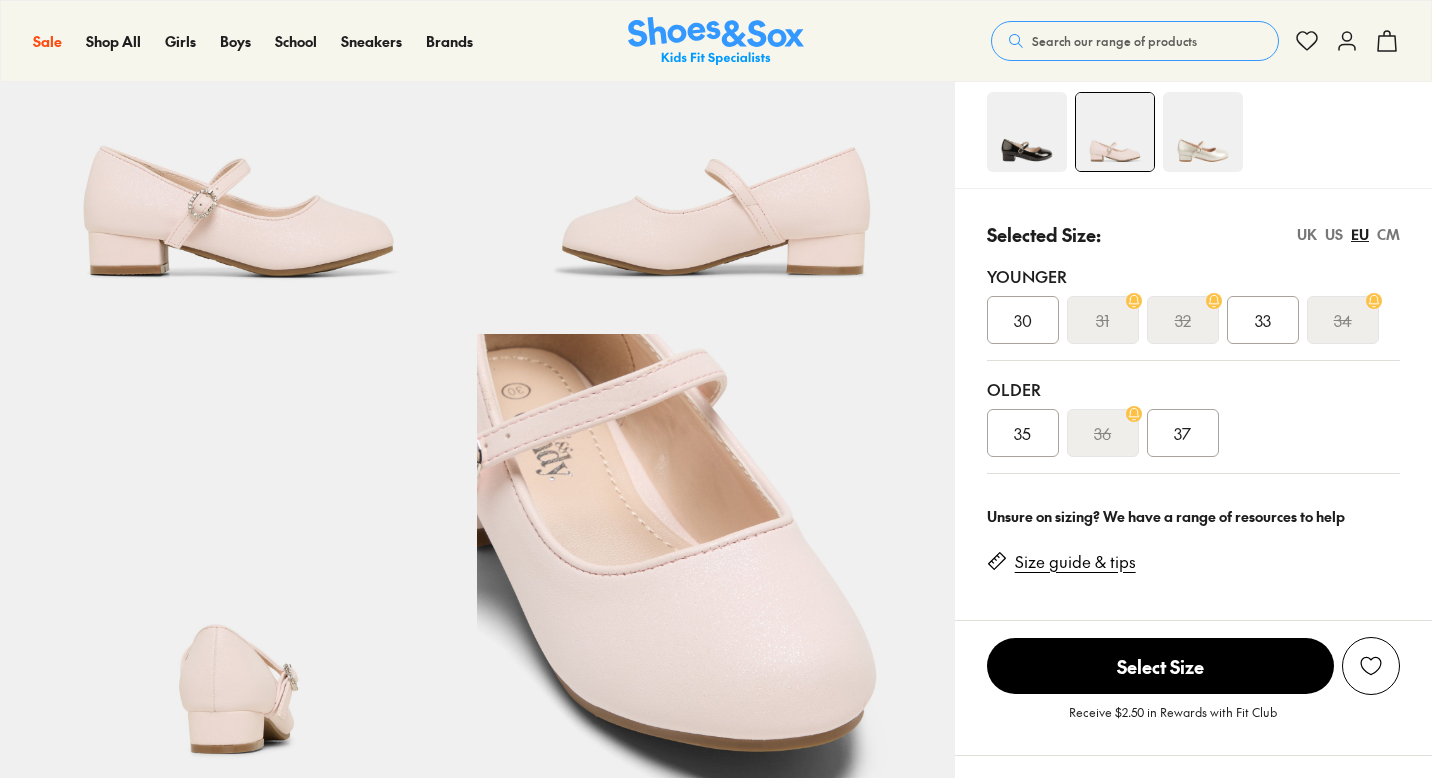 select on "*" 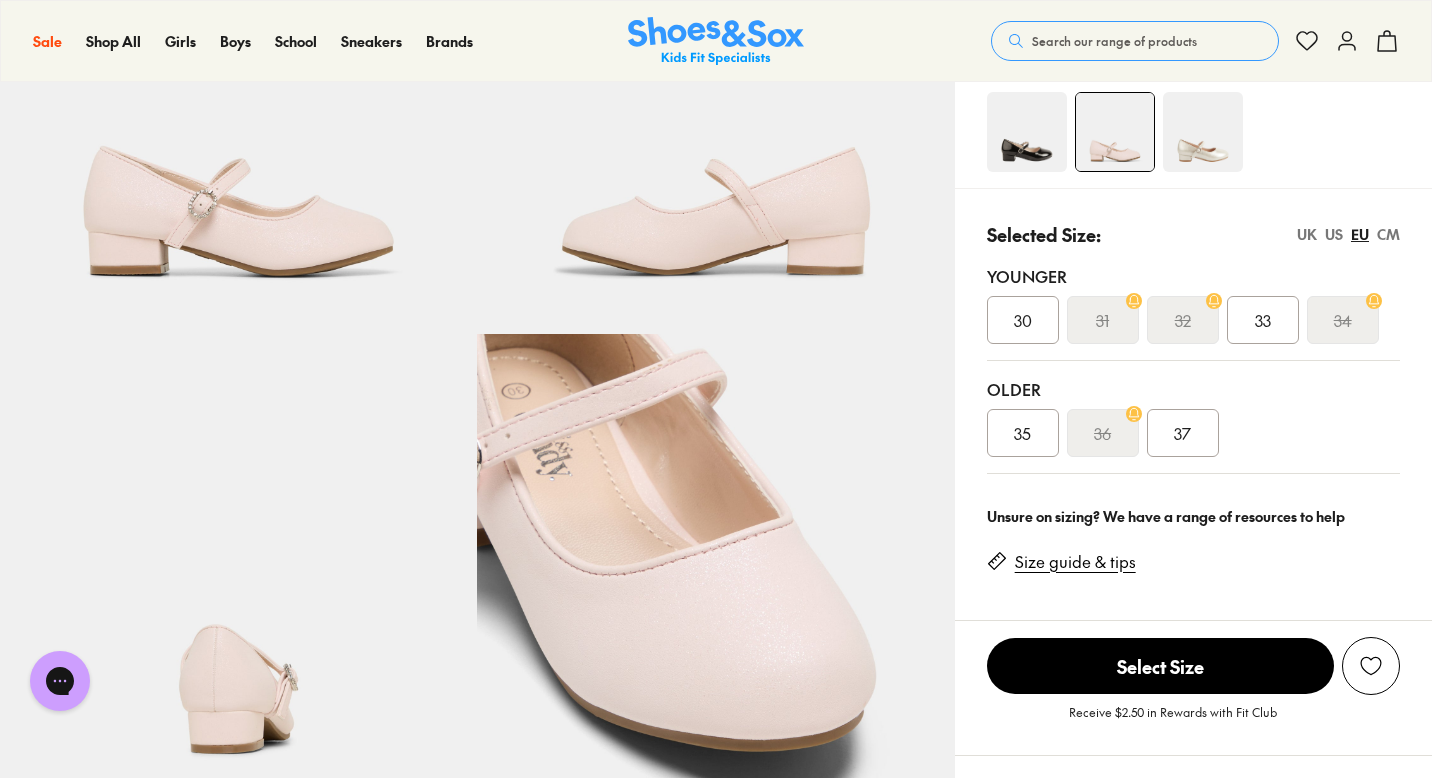 scroll, scrollTop: 0, scrollLeft: 0, axis: both 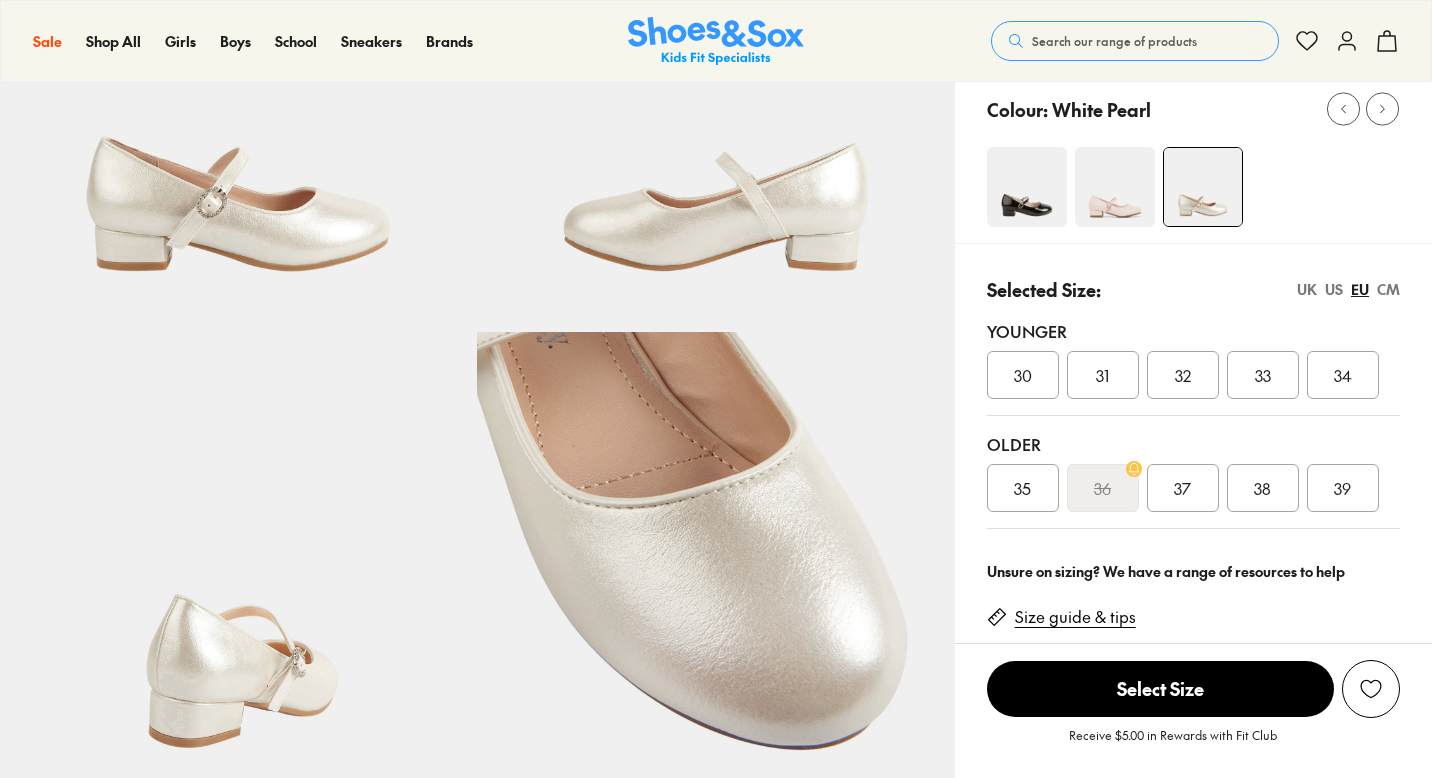 select on "*" 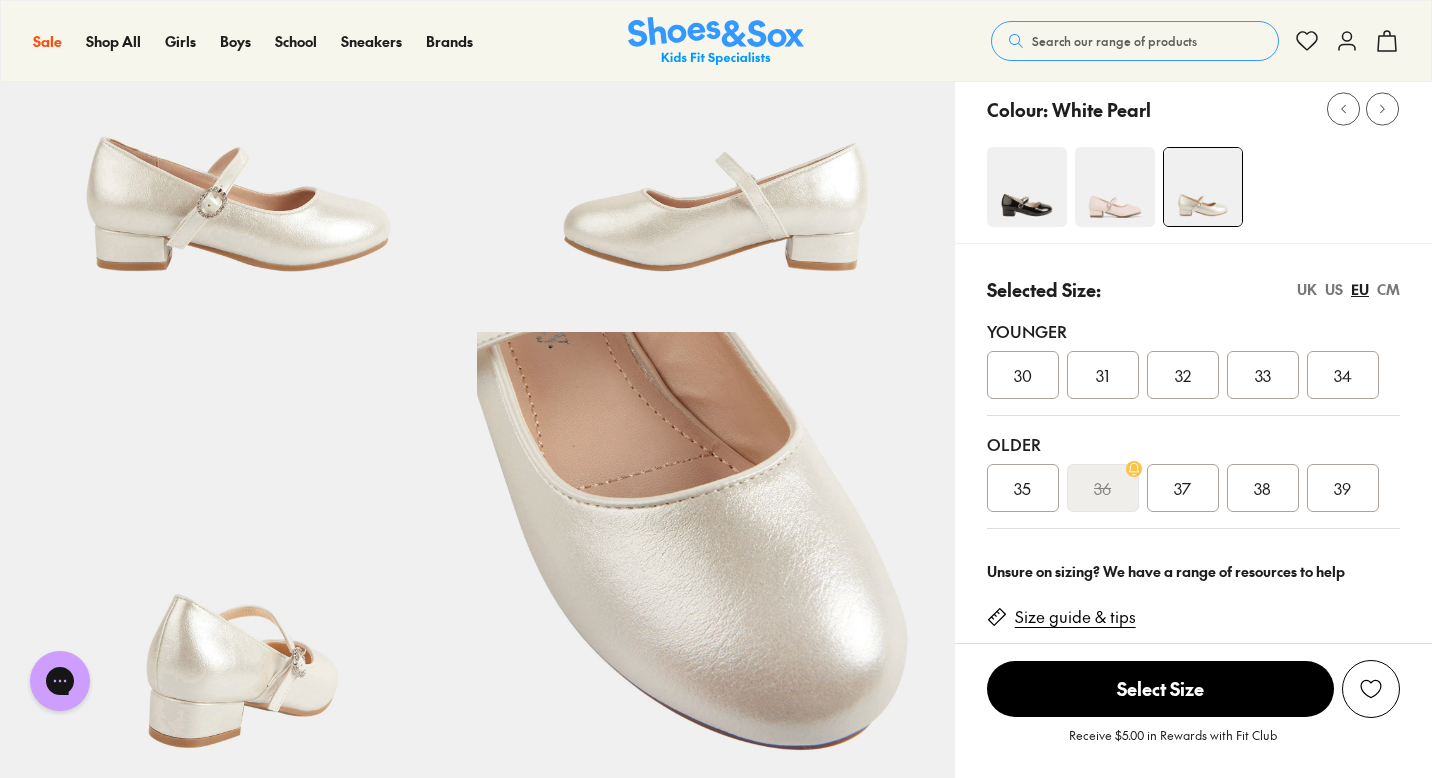 scroll, scrollTop: 0, scrollLeft: 0, axis: both 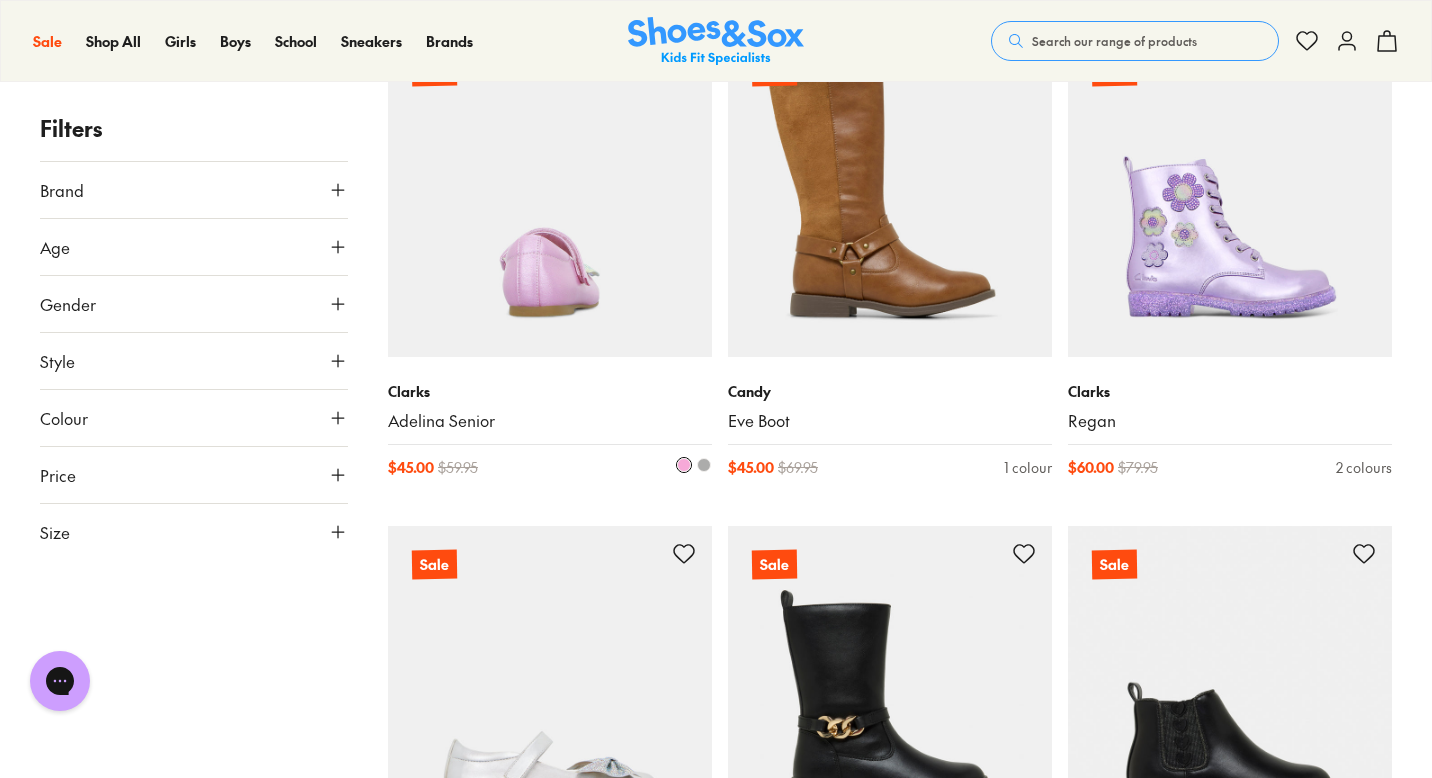 click at bounding box center [550, 195] 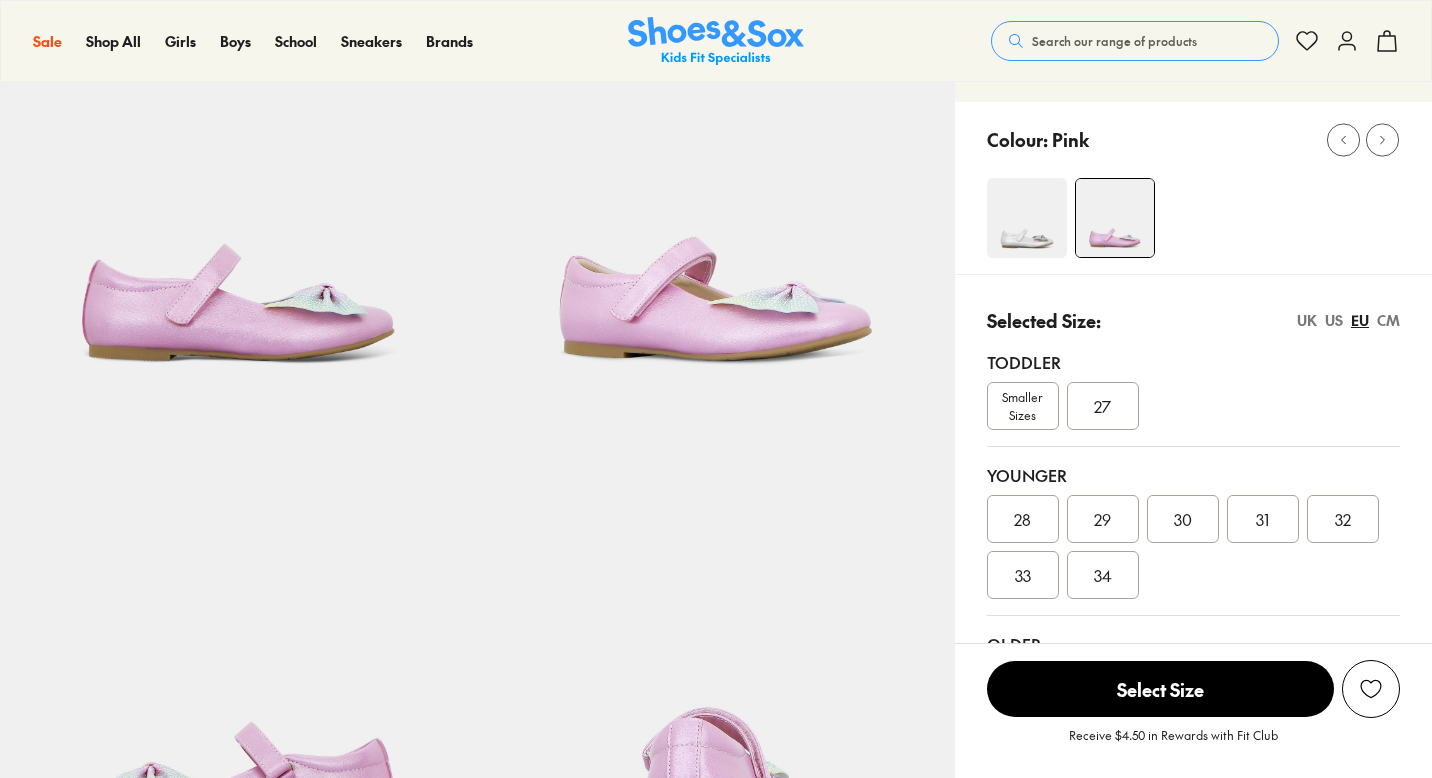 scroll, scrollTop: 415, scrollLeft: 0, axis: vertical 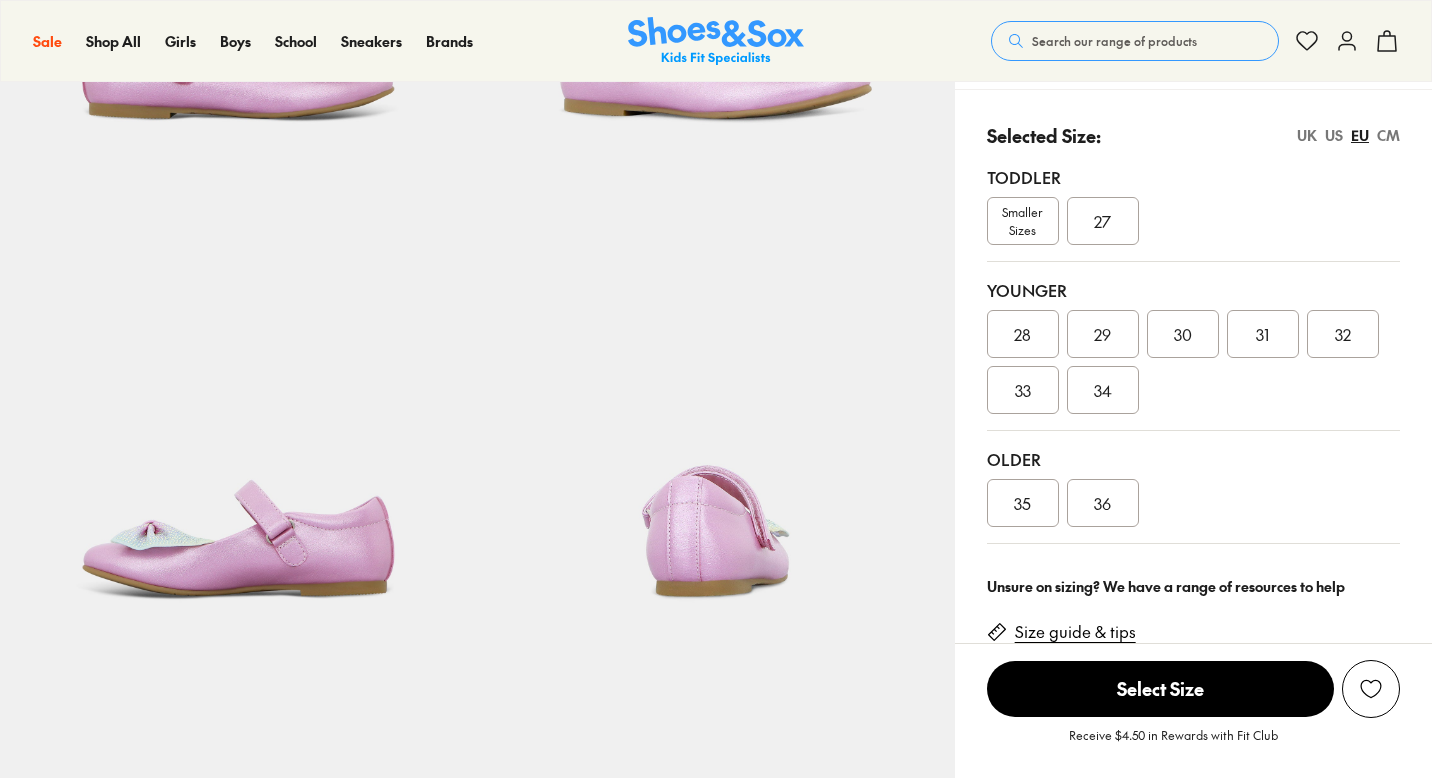 select on "*" 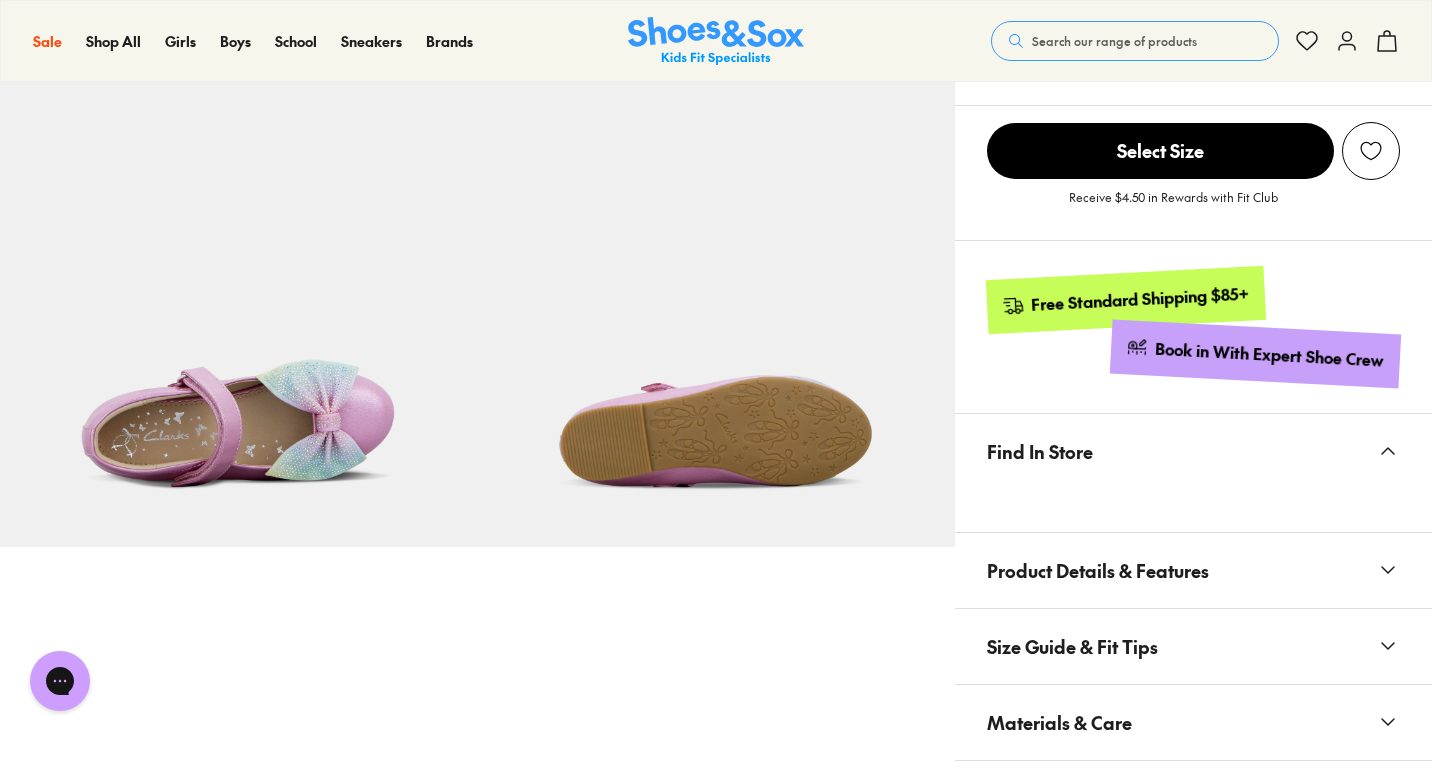scroll, scrollTop: 0, scrollLeft: 0, axis: both 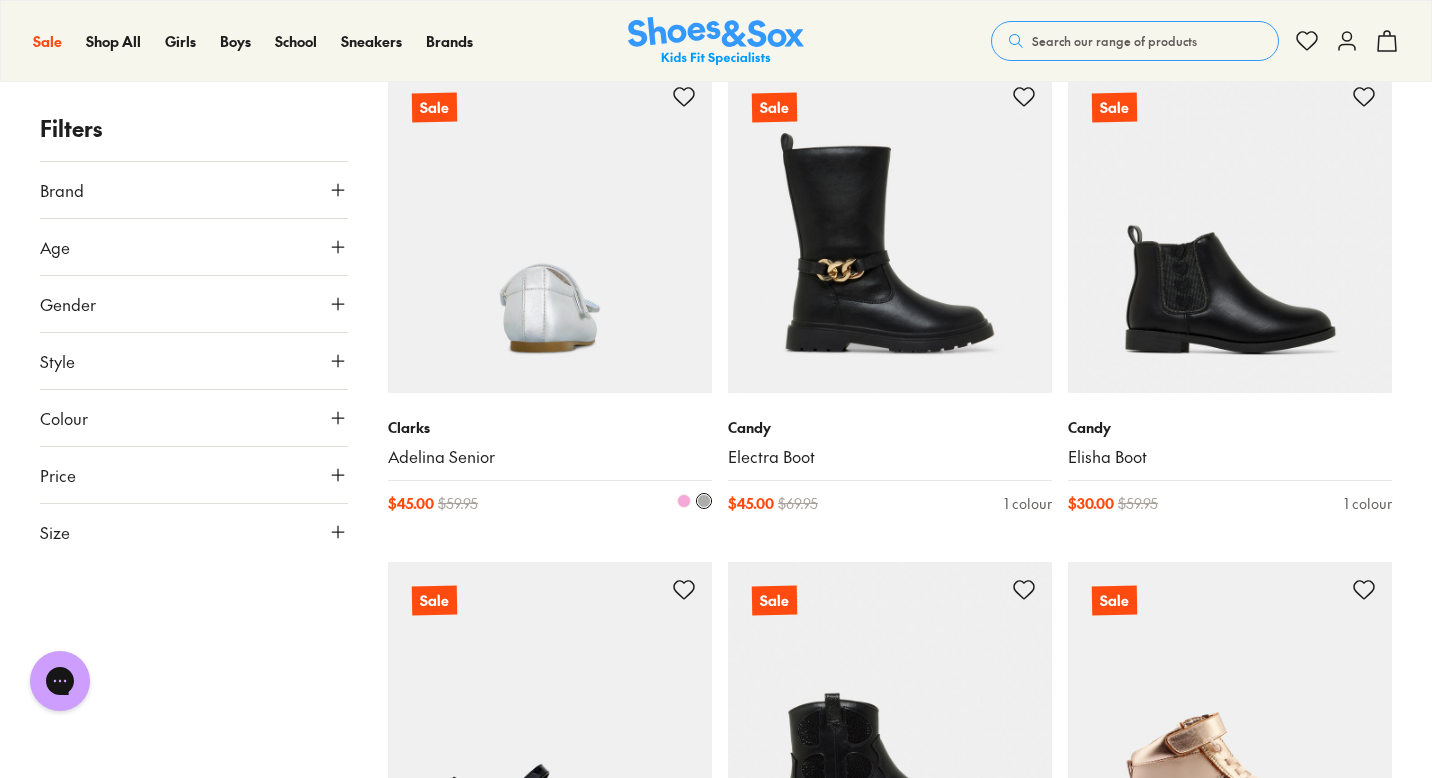 click at bounding box center (550, 231) 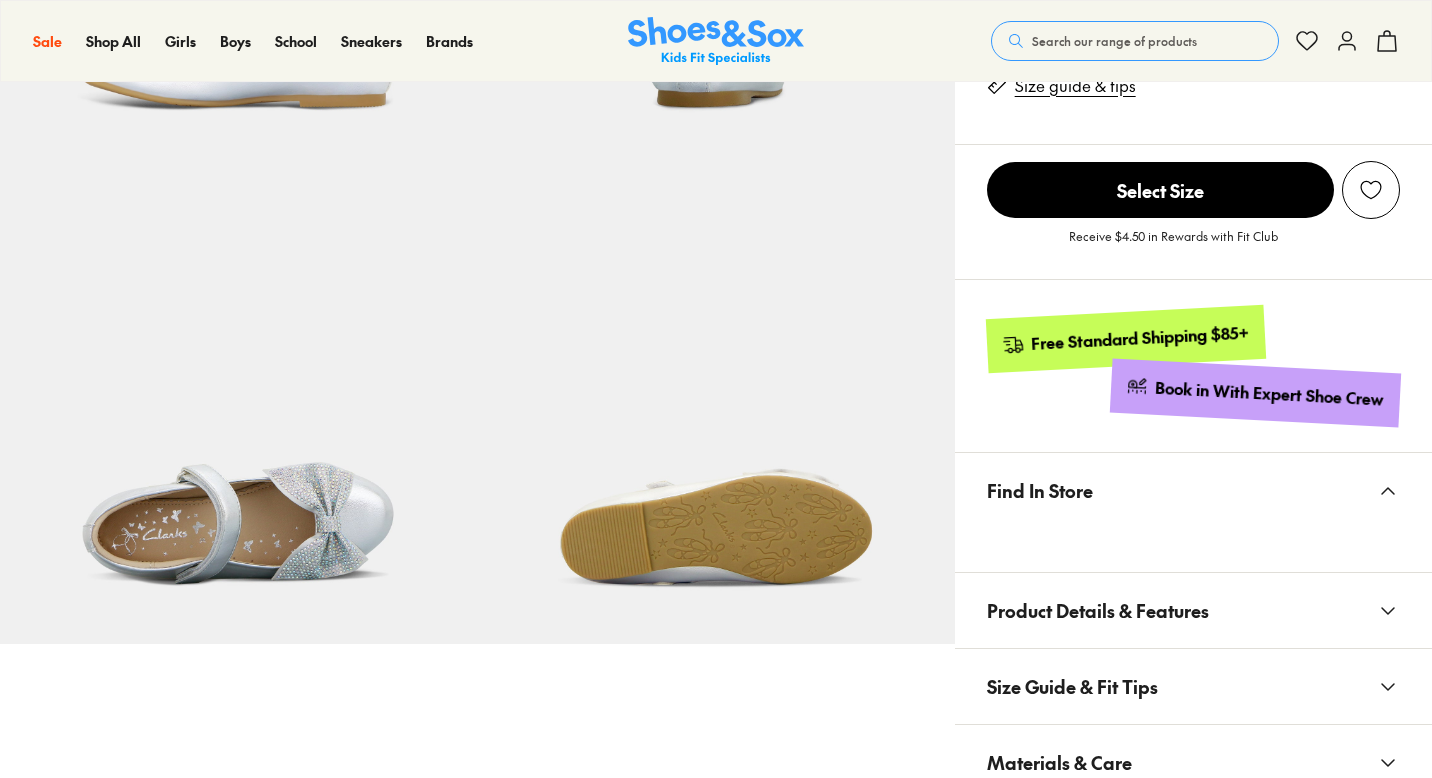 select on "*" 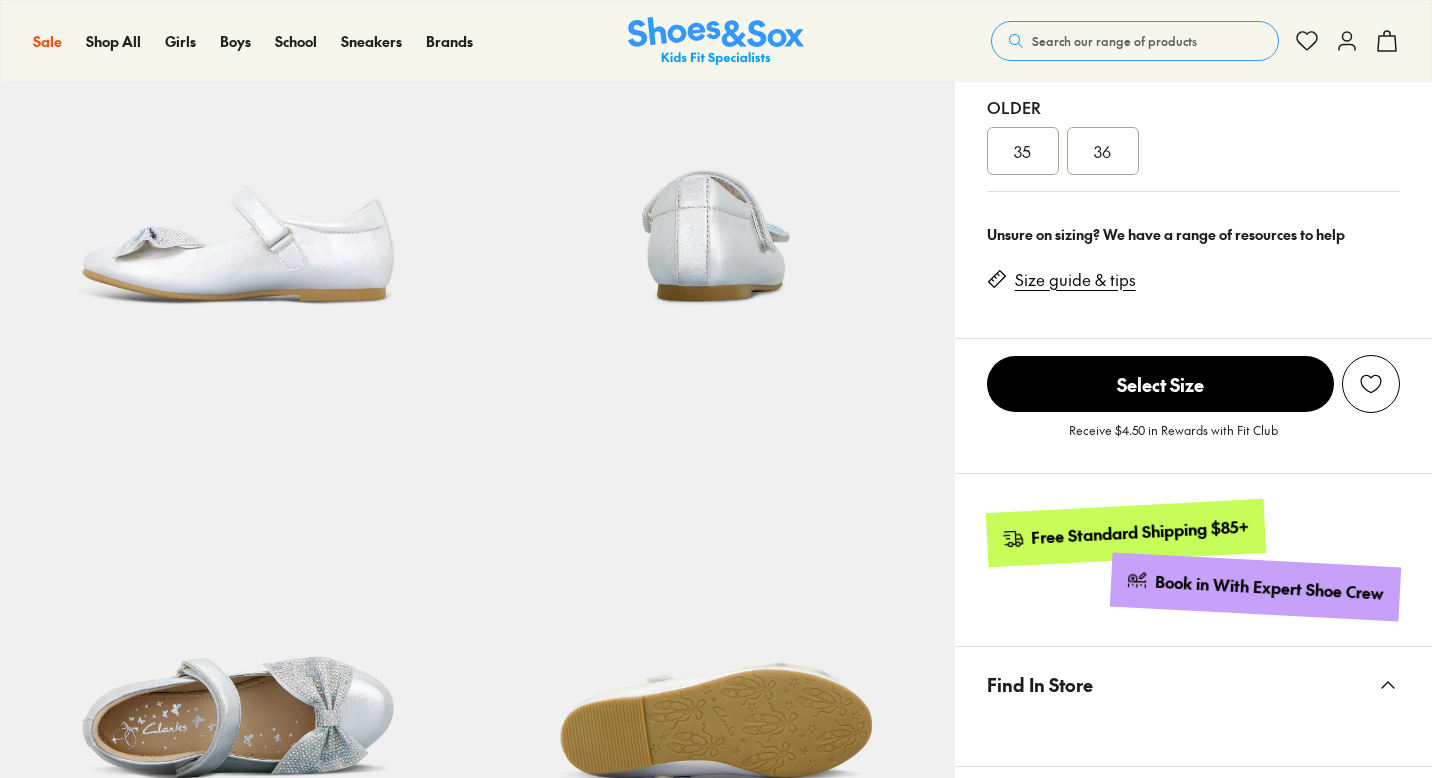 scroll, scrollTop: 0, scrollLeft: 0, axis: both 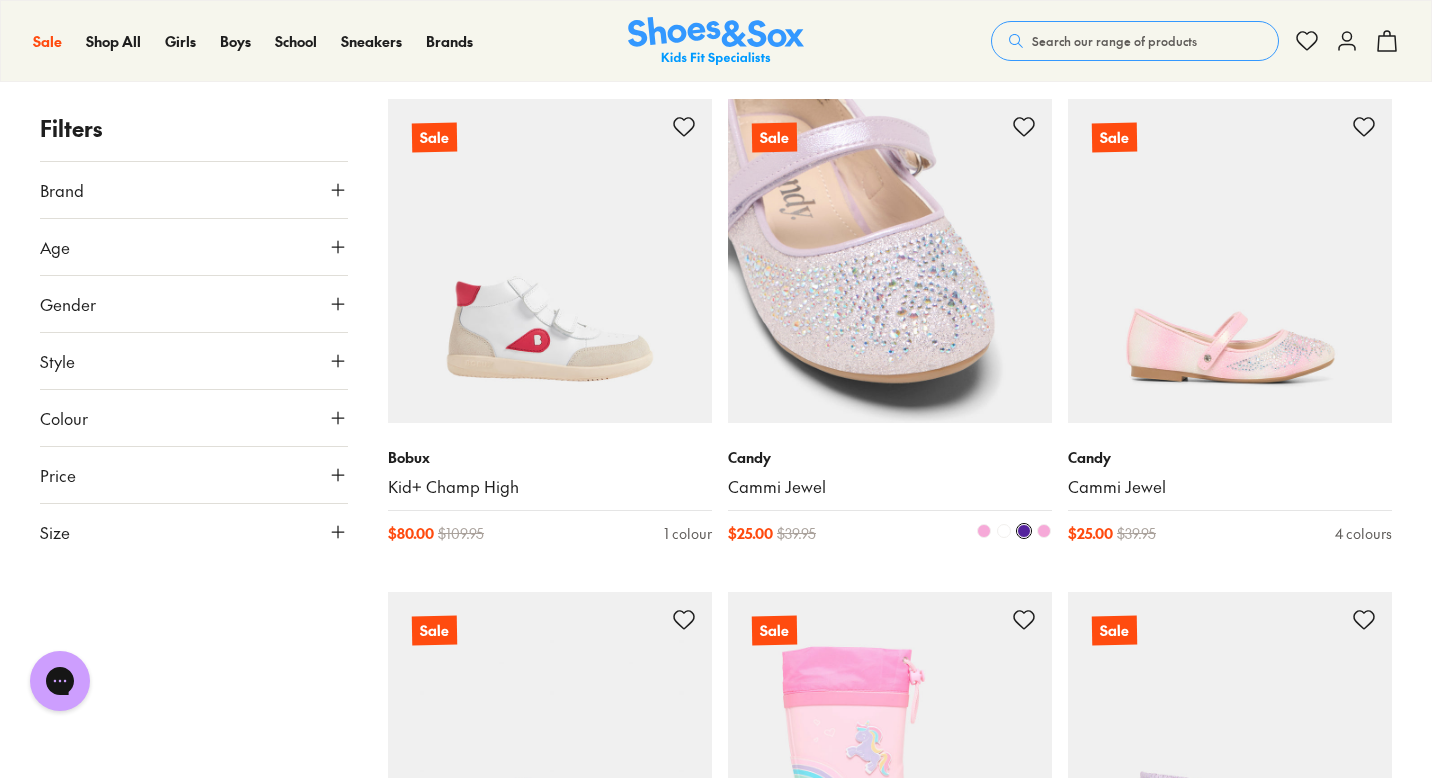click at bounding box center [890, 261] 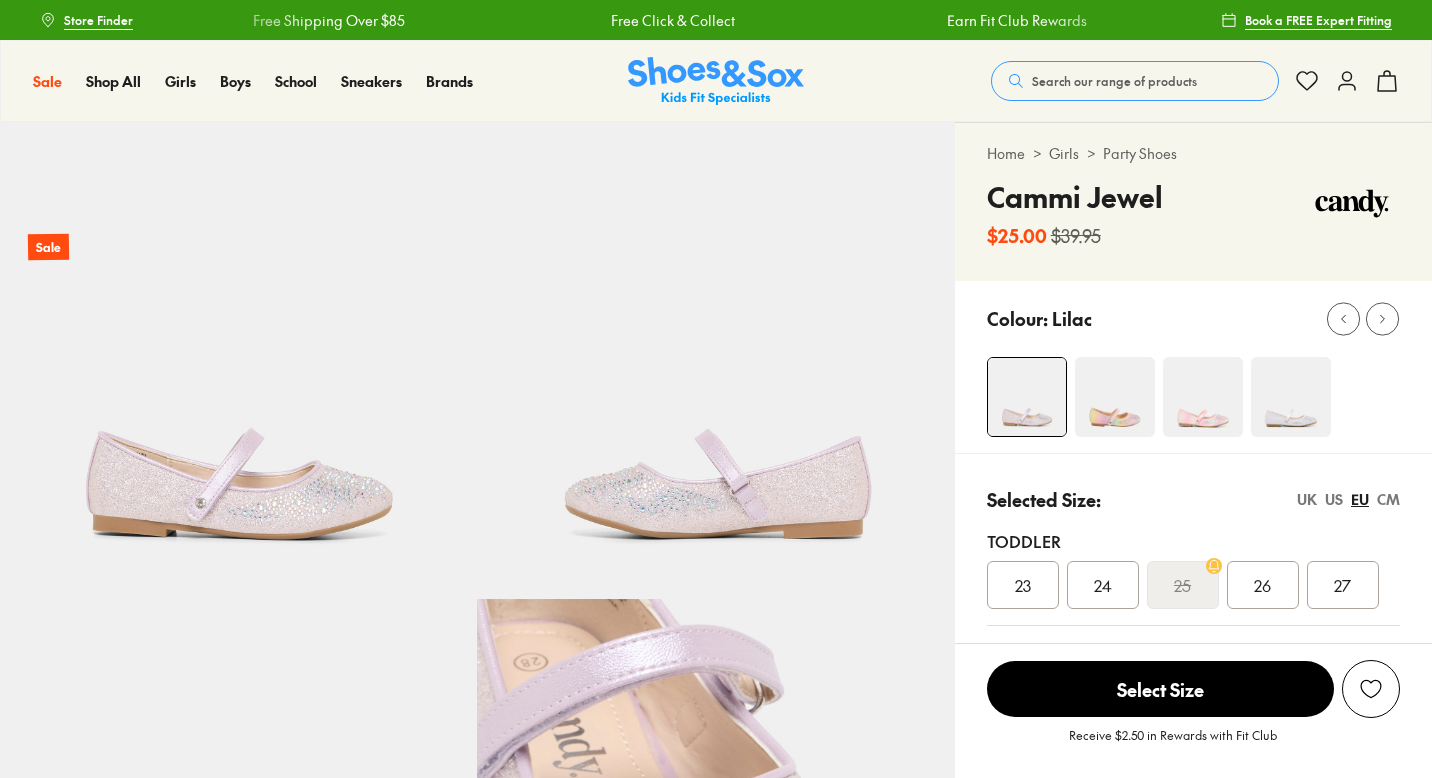 scroll, scrollTop: 10, scrollLeft: 0, axis: vertical 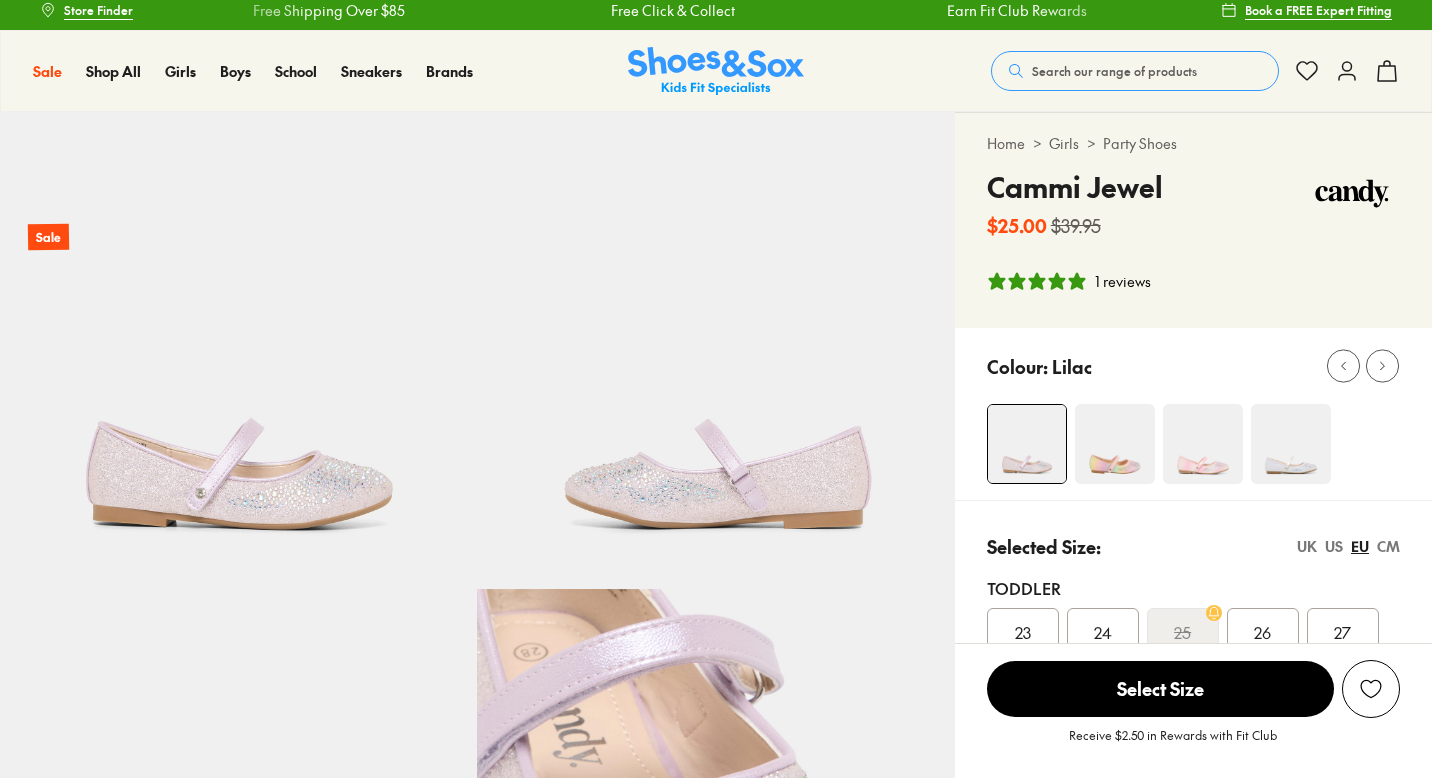 select on "*" 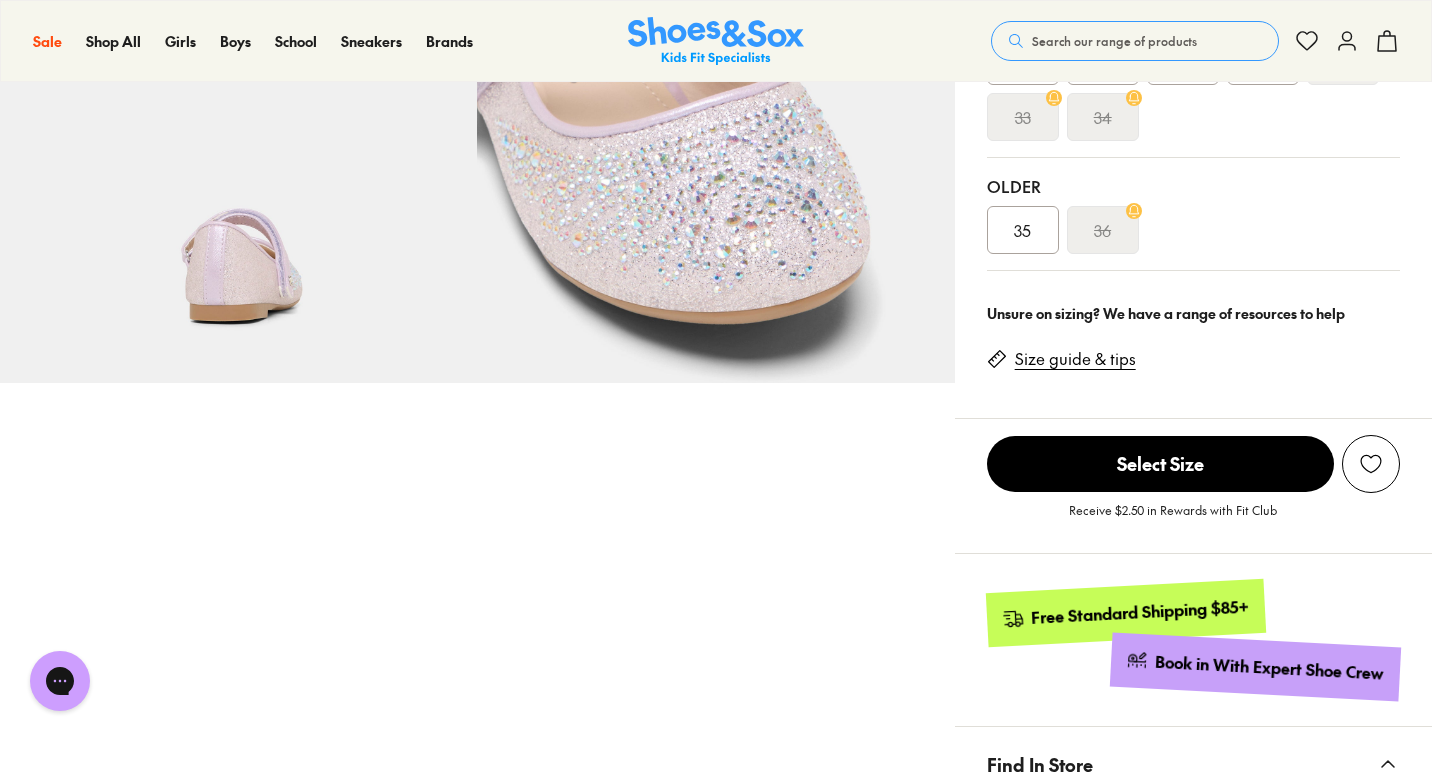scroll, scrollTop: 0, scrollLeft: 0, axis: both 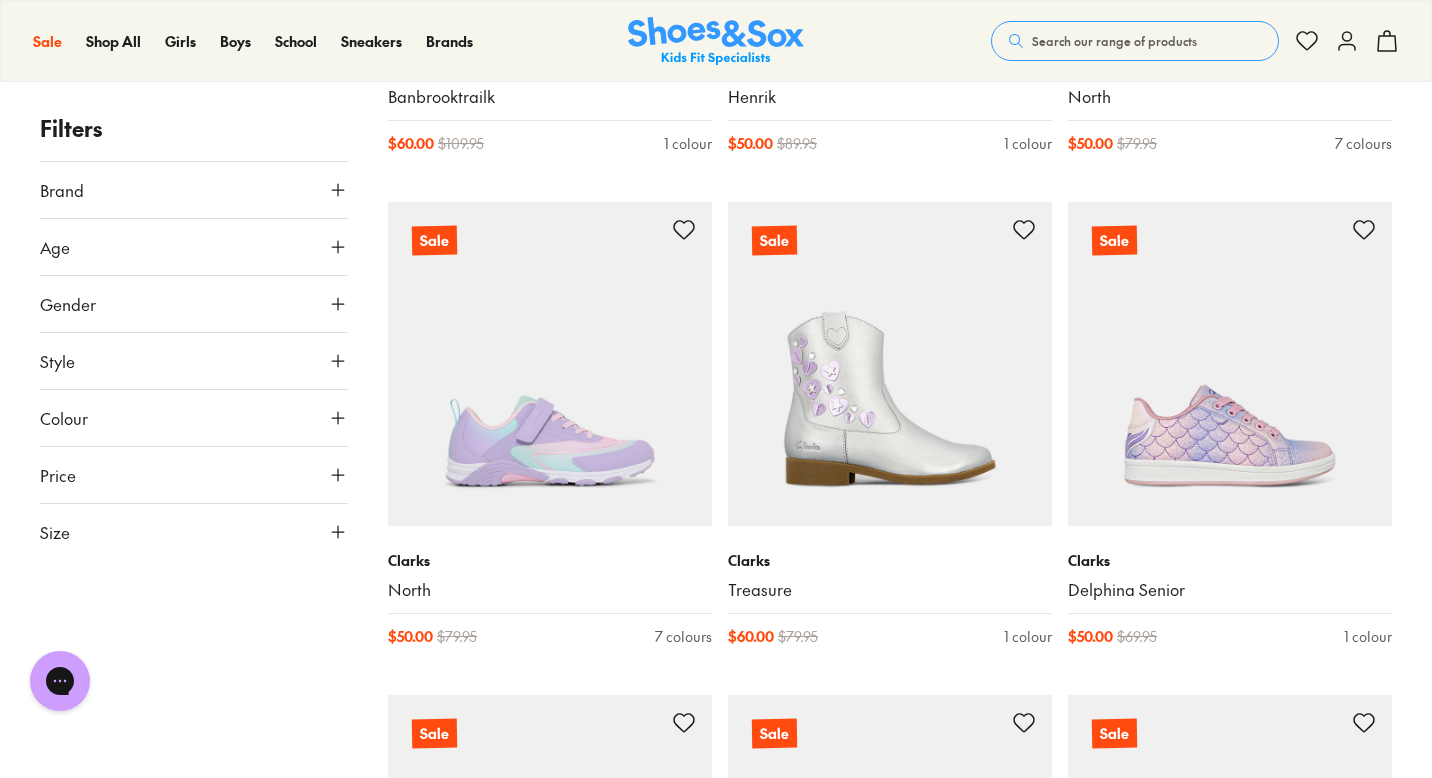 click 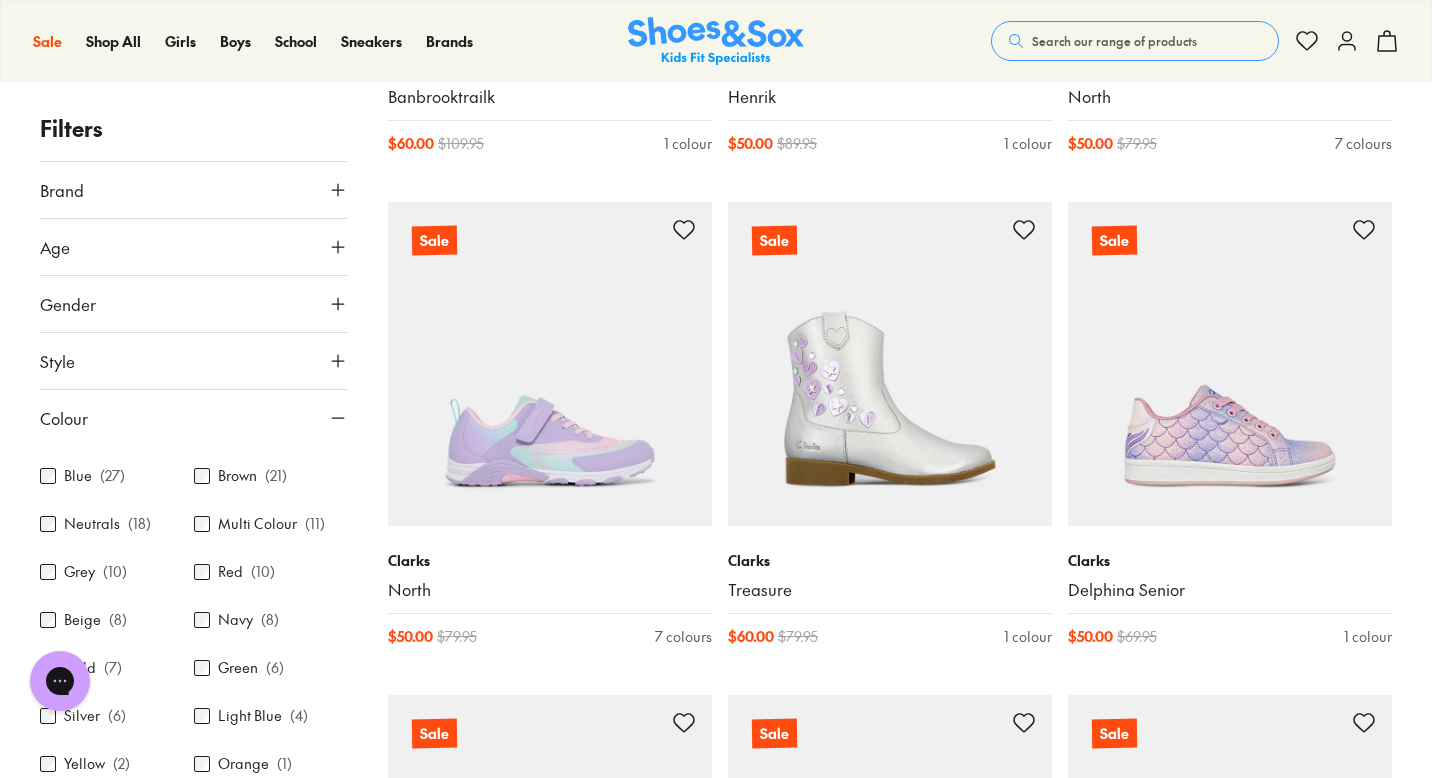 scroll, scrollTop: 104, scrollLeft: 0, axis: vertical 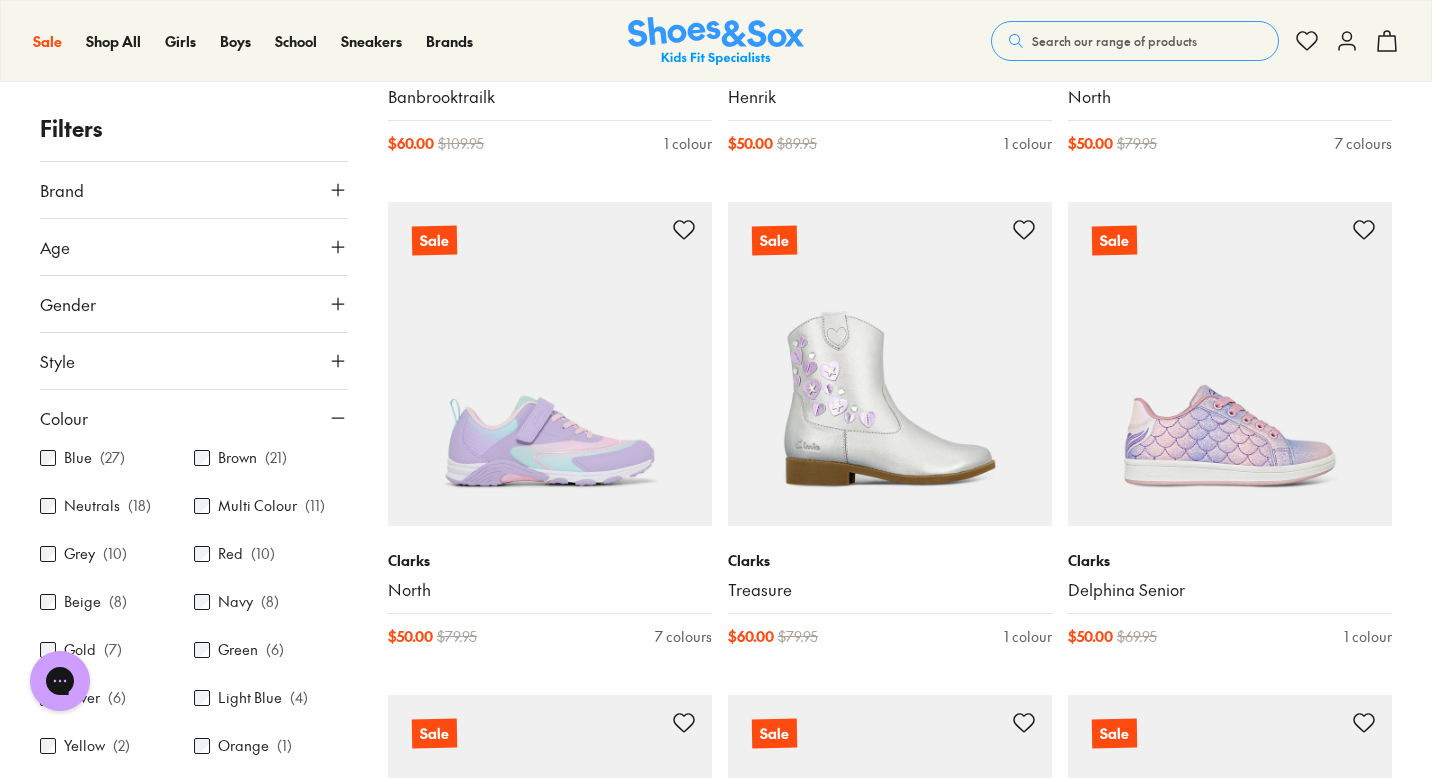 click on "Chat with us" at bounding box center [60, 681] 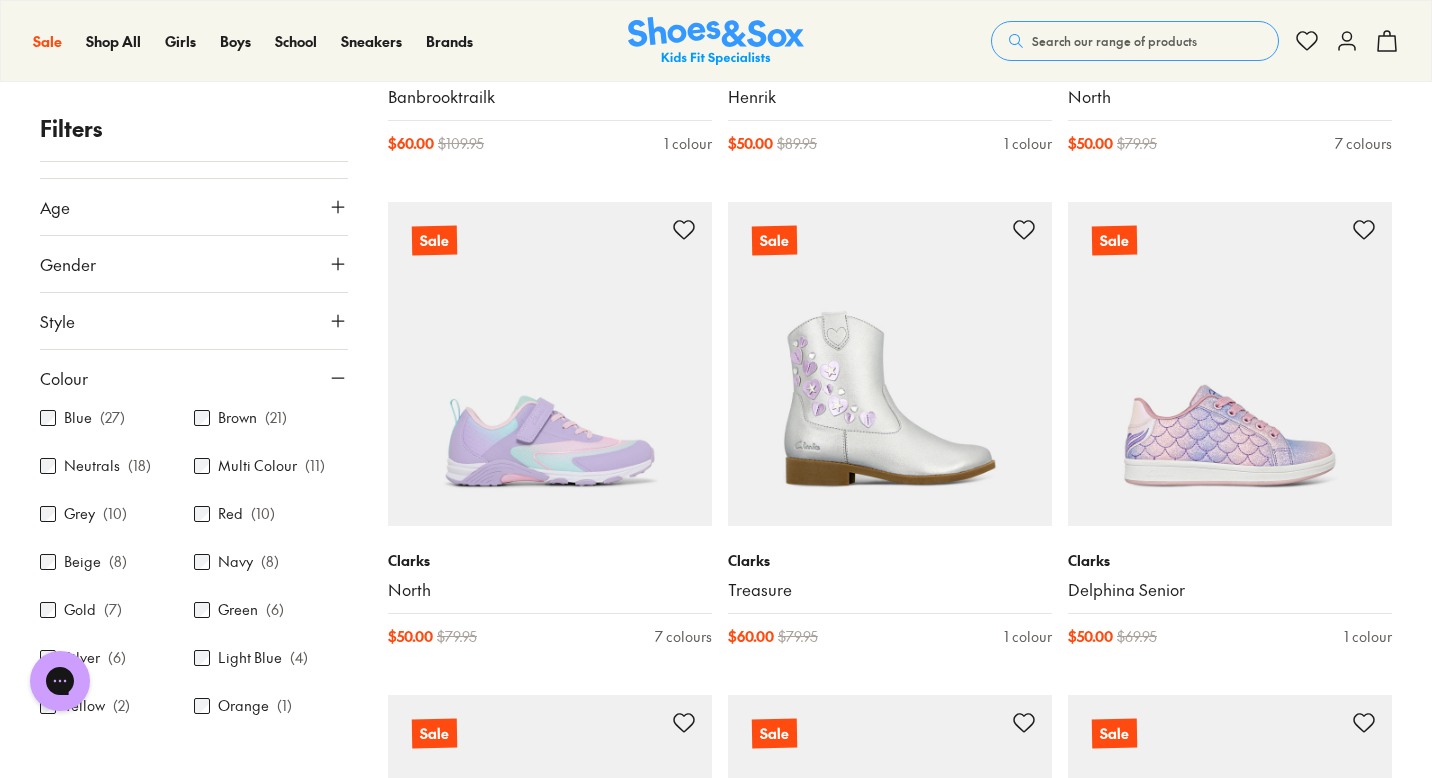 scroll, scrollTop: 47, scrollLeft: 0, axis: vertical 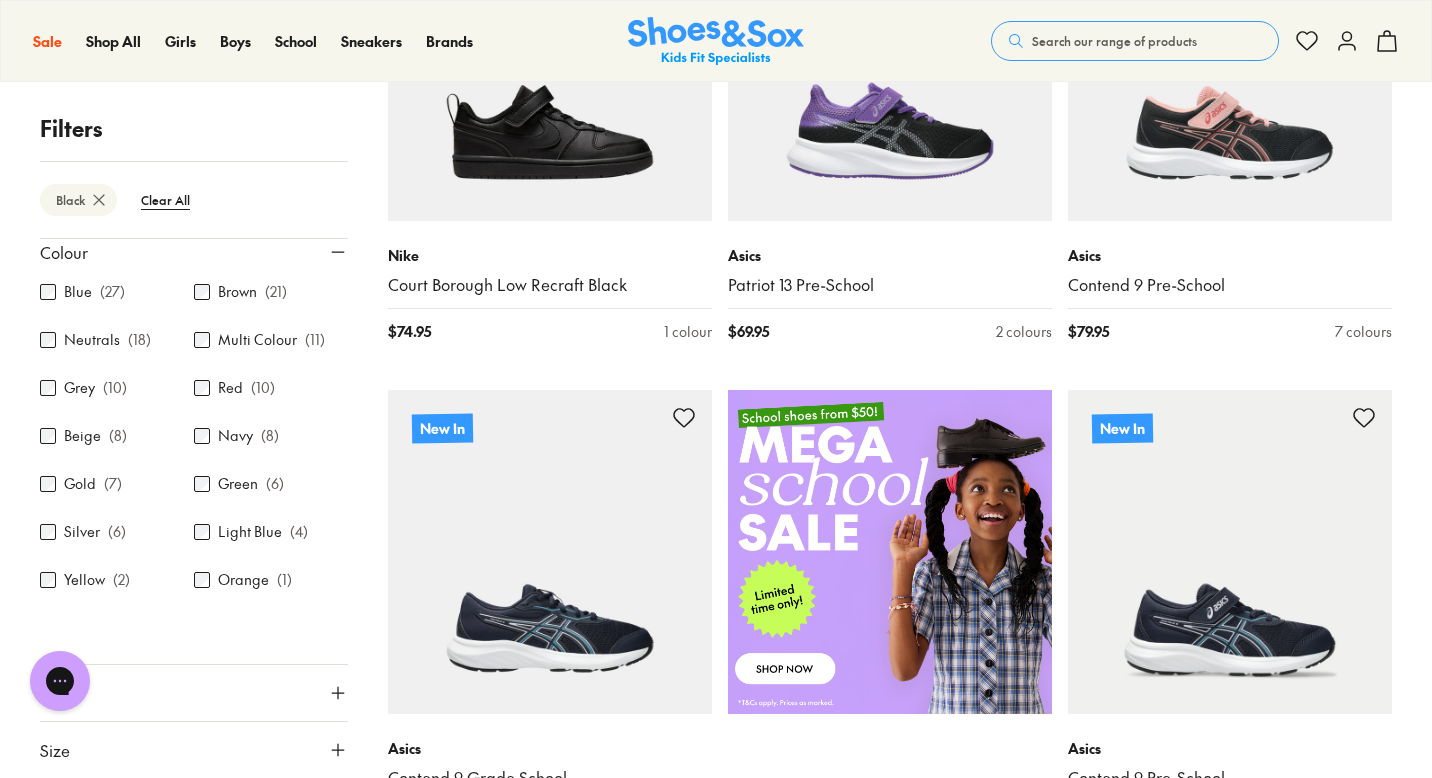 click 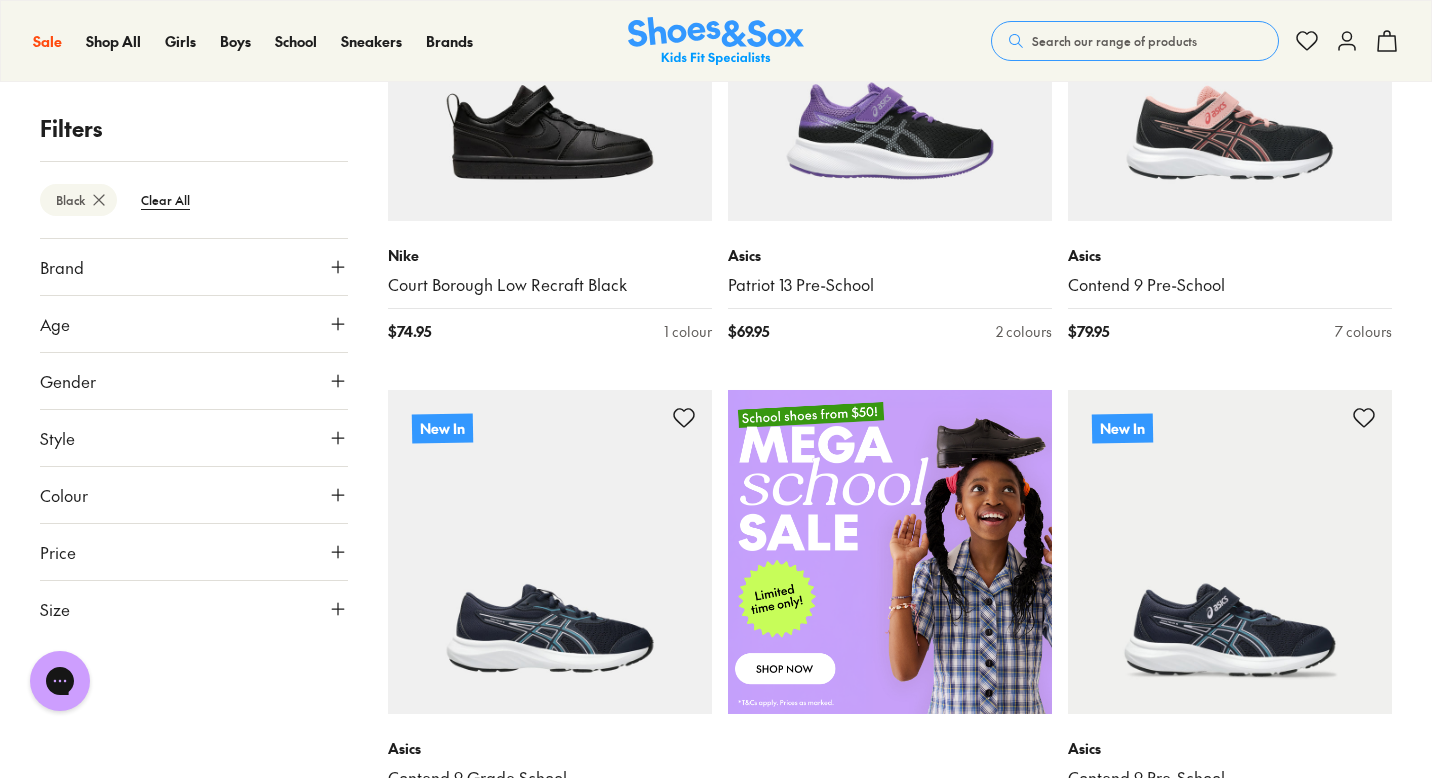 scroll, scrollTop: 0, scrollLeft: 0, axis: both 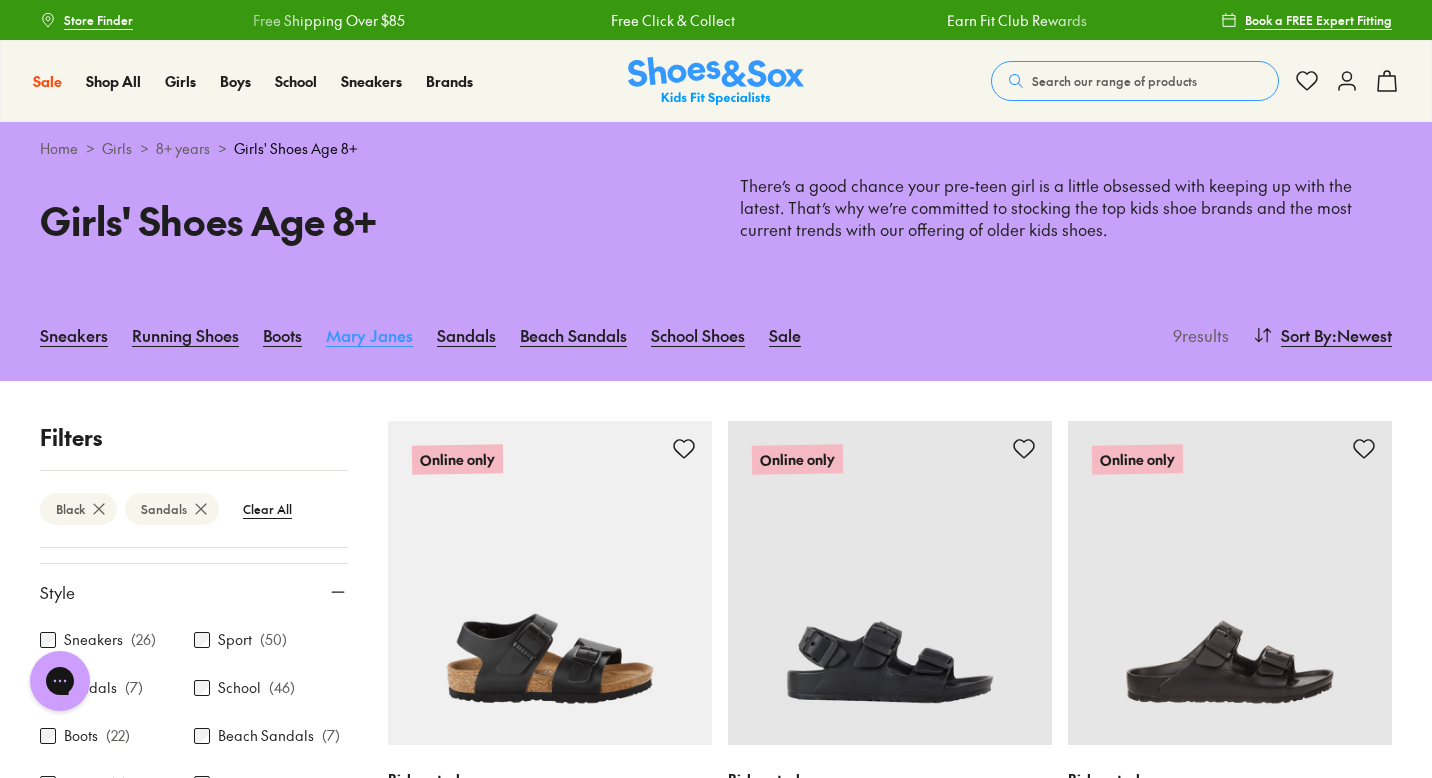 click on "Mary Janes" at bounding box center [369, 335] 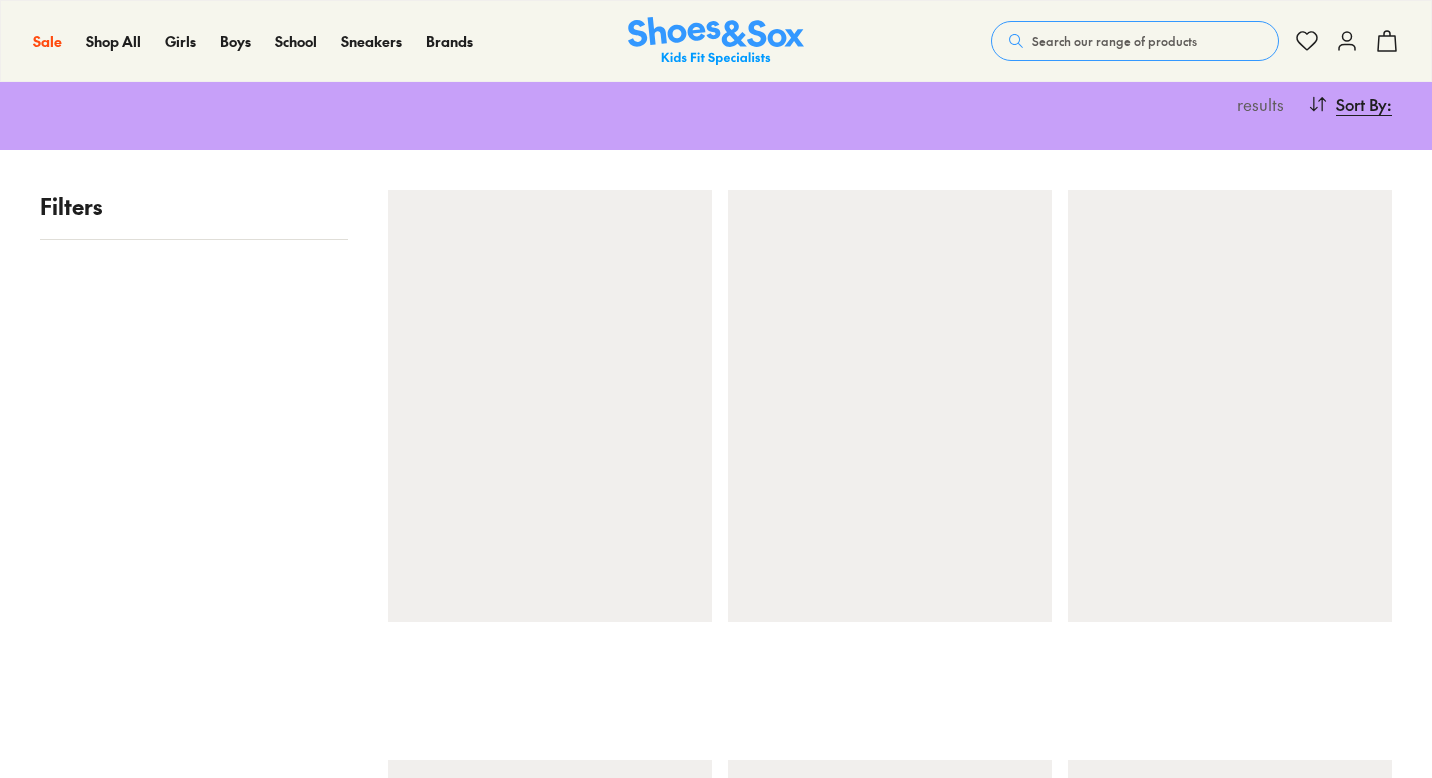 scroll, scrollTop: 266, scrollLeft: 0, axis: vertical 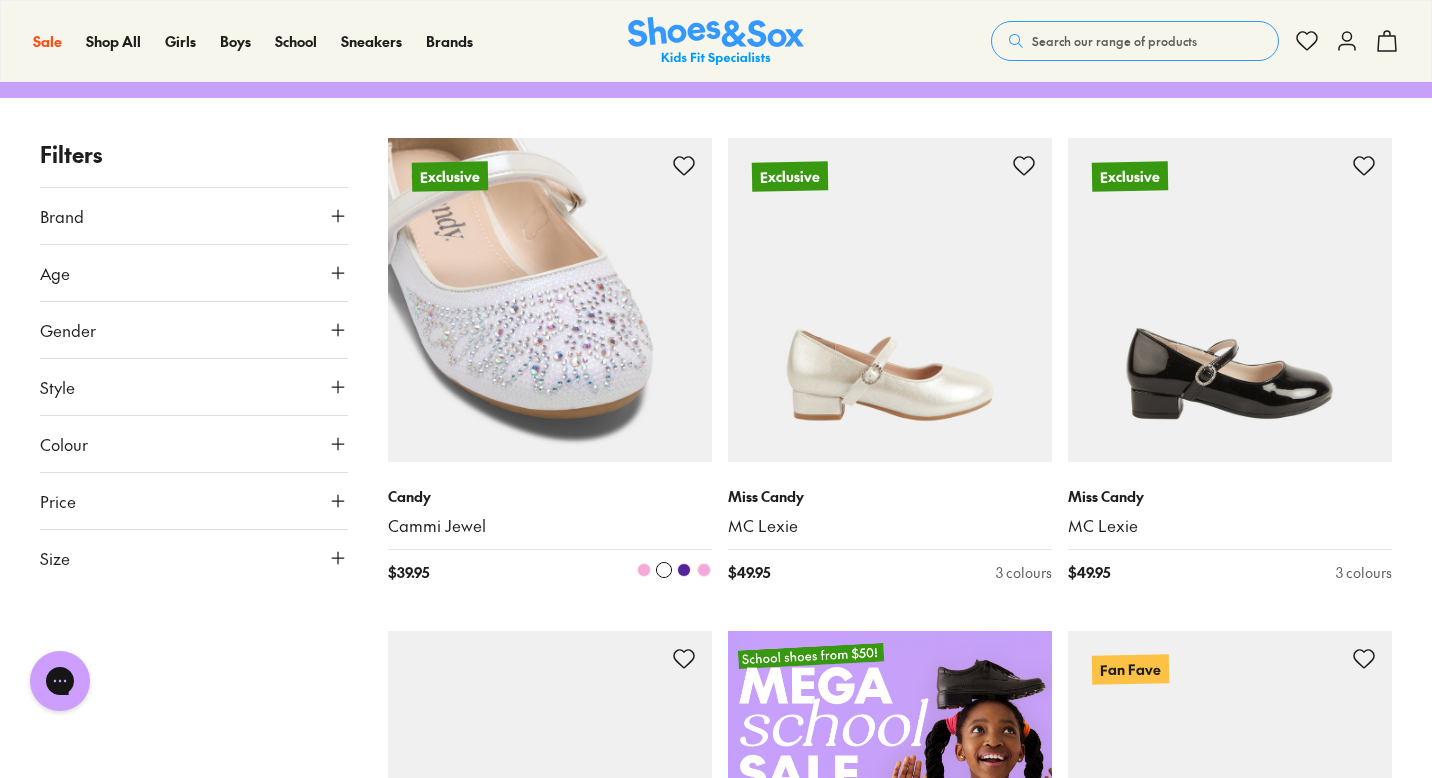 click at bounding box center (550, 300) 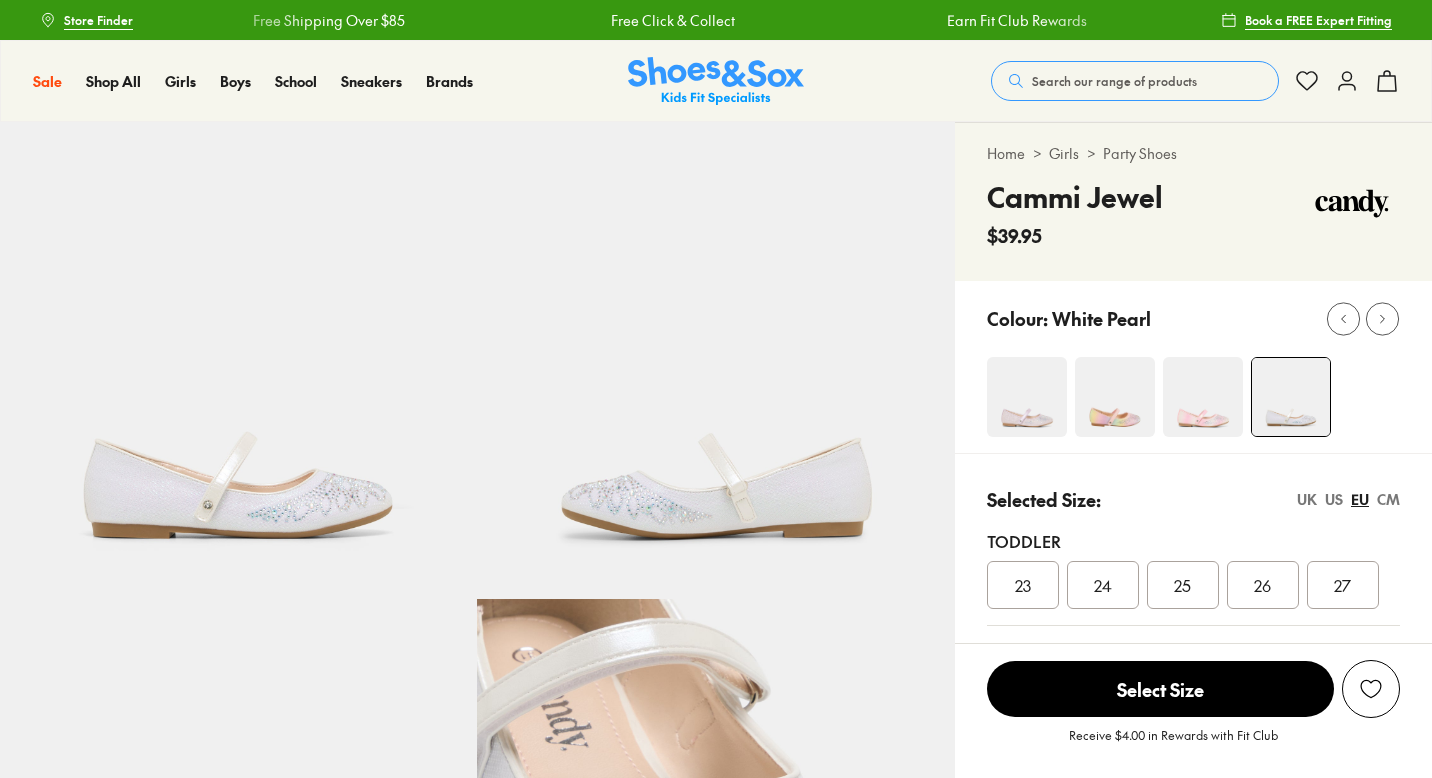 scroll, scrollTop: 0, scrollLeft: 0, axis: both 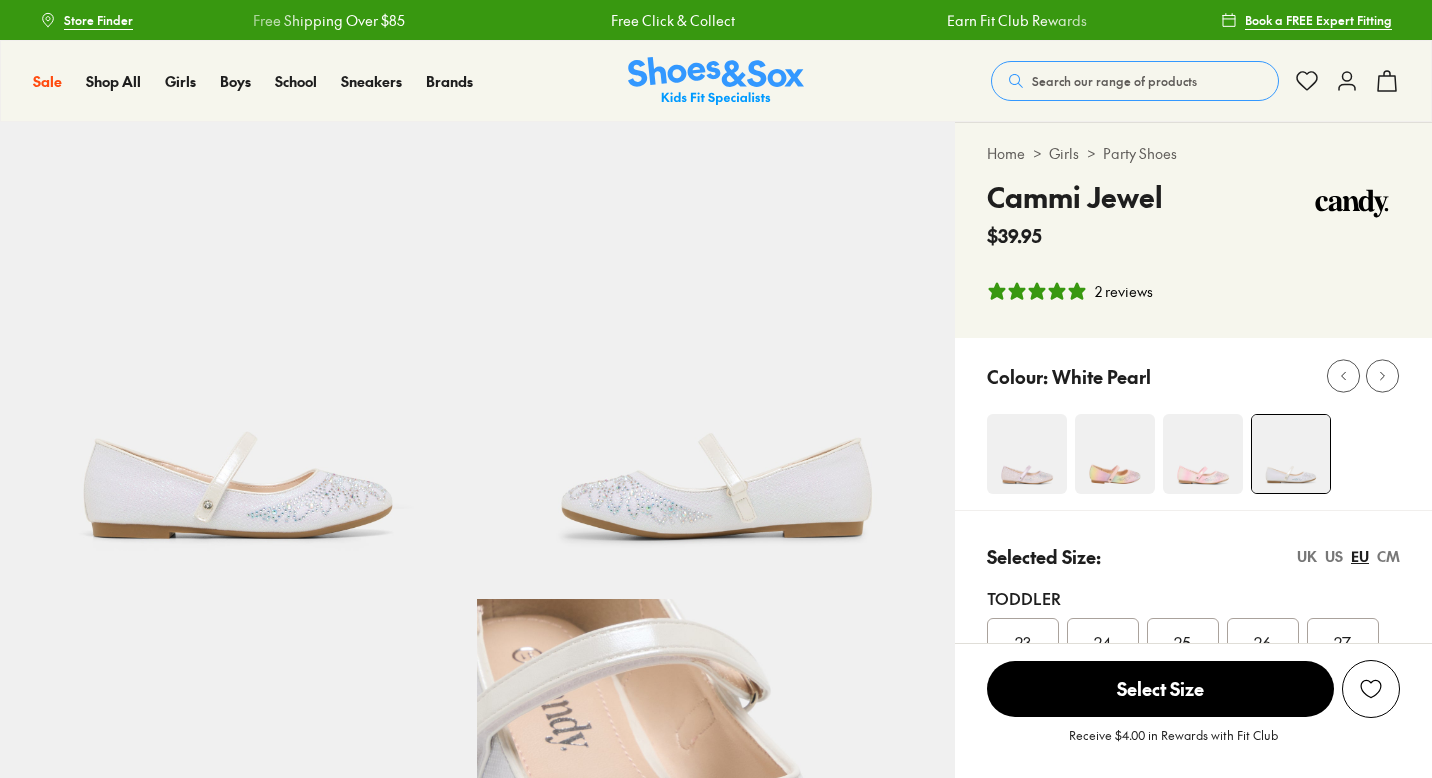 select on "*" 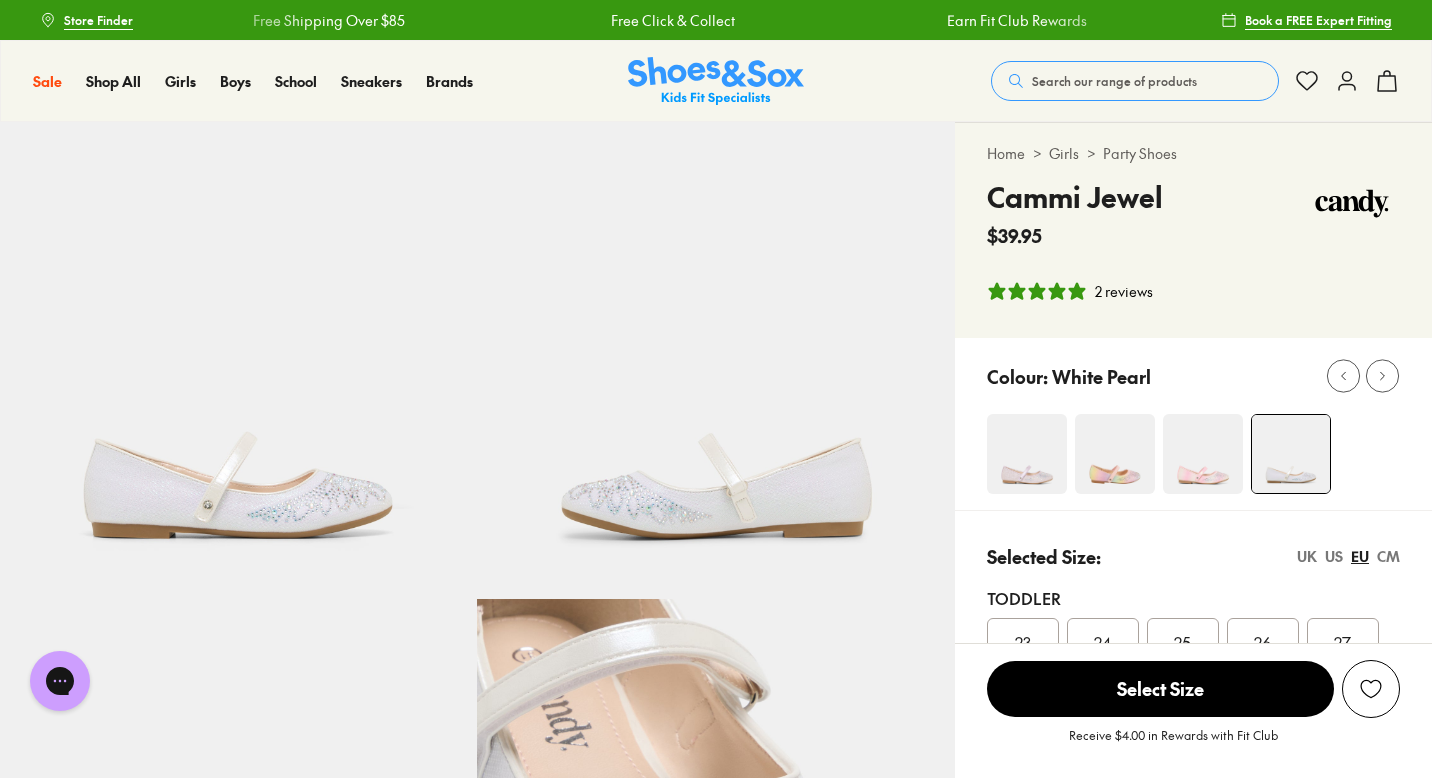 scroll, scrollTop: 0, scrollLeft: 0, axis: both 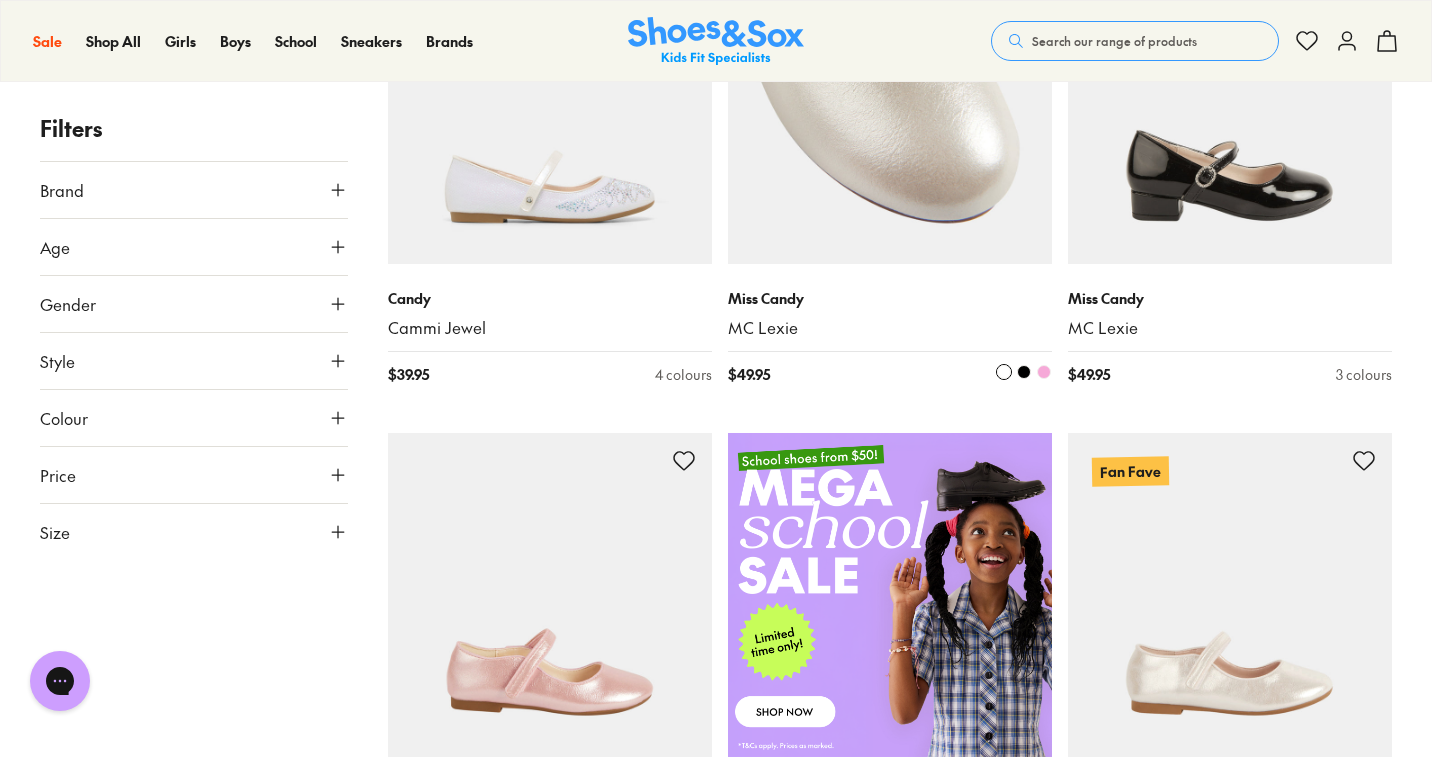 click at bounding box center [890, 102] 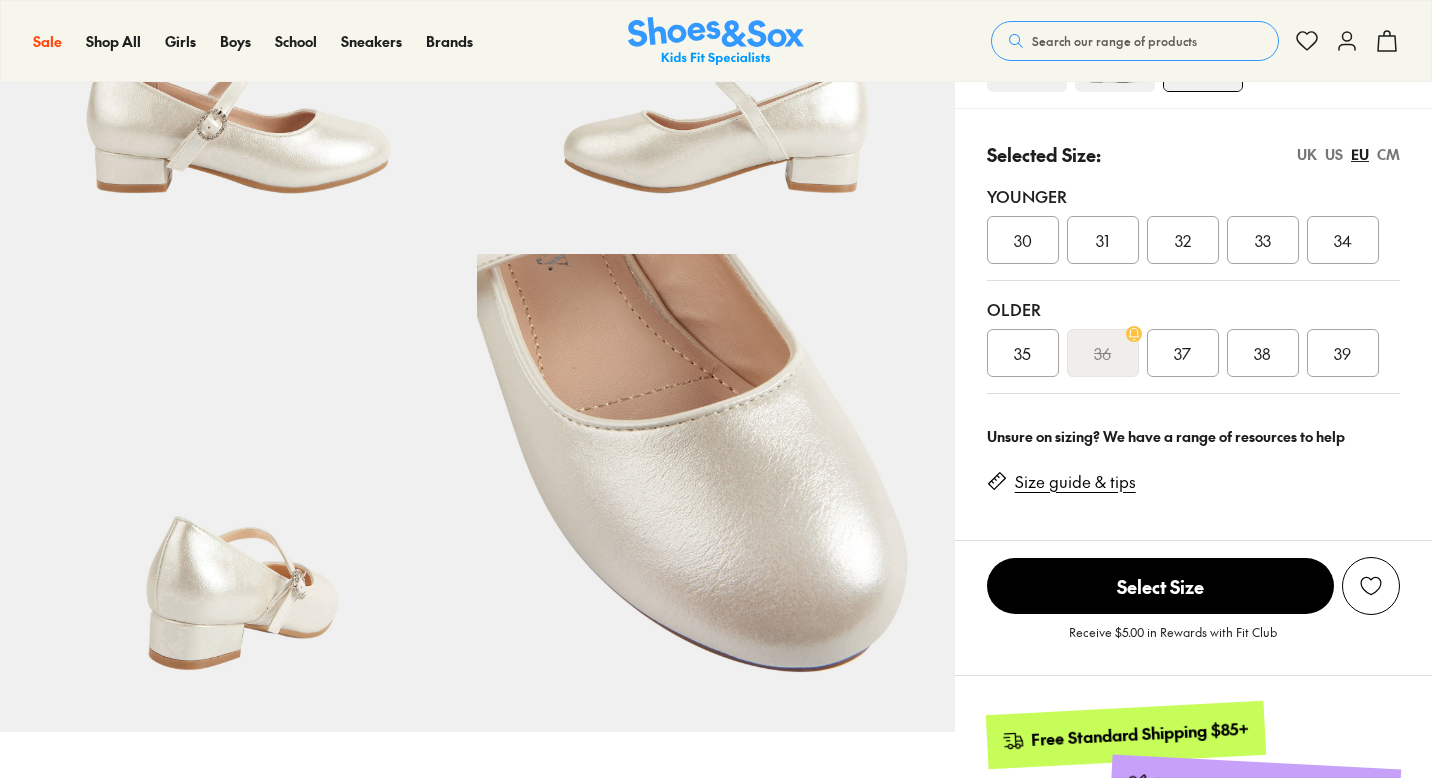 scroll, scrollTop: 321, scrollLeft: 0, axis: vertical 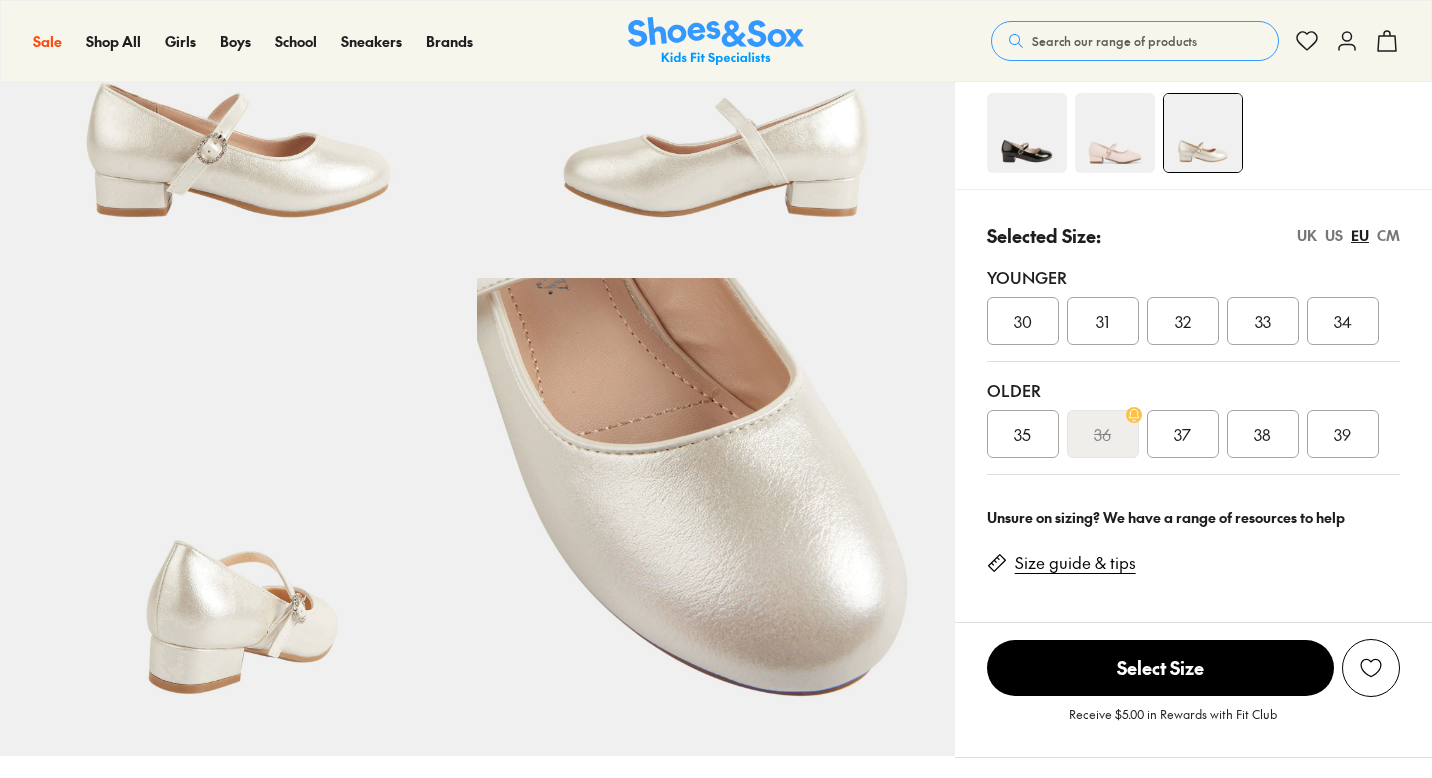 select on "*" 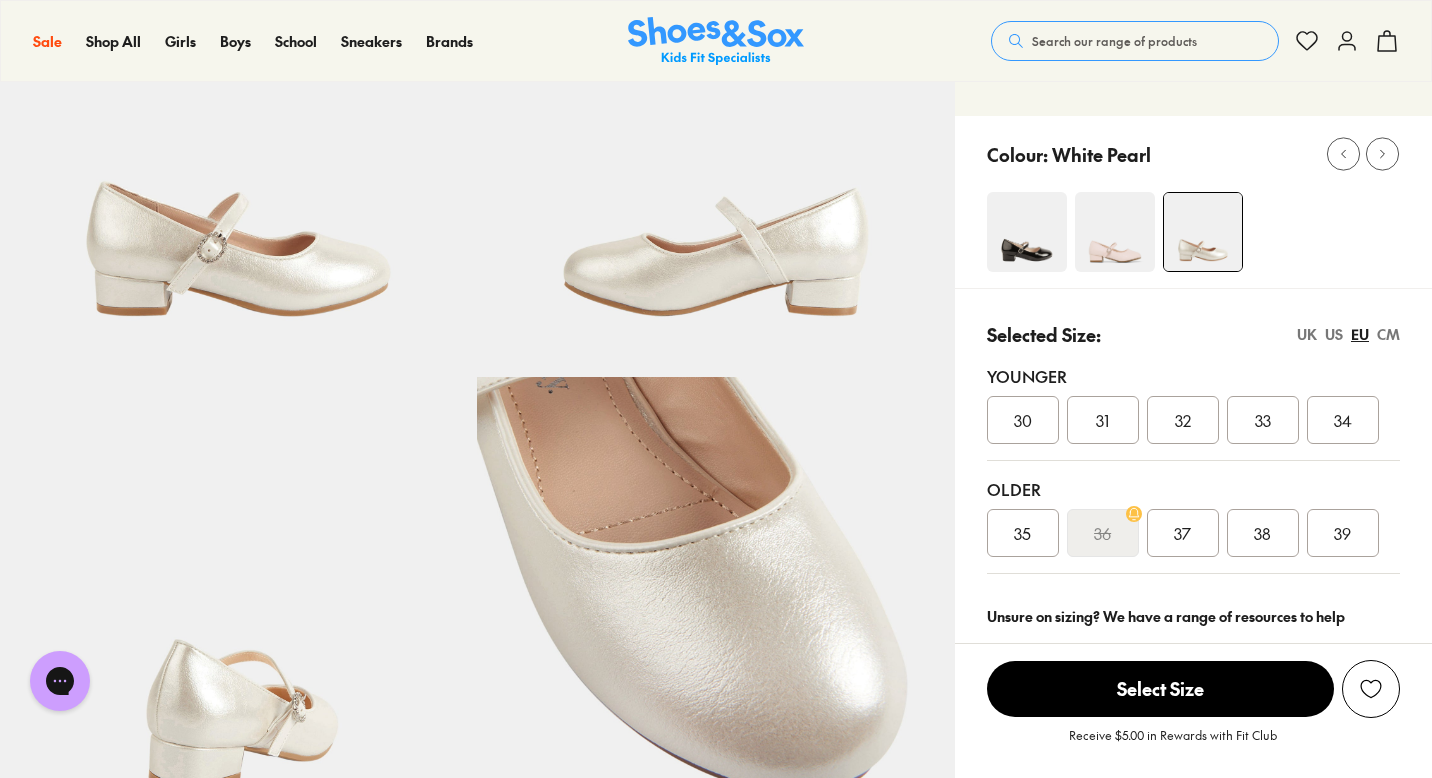 scroll, scrollTop: 0, scrollLeft: 0, axis: both 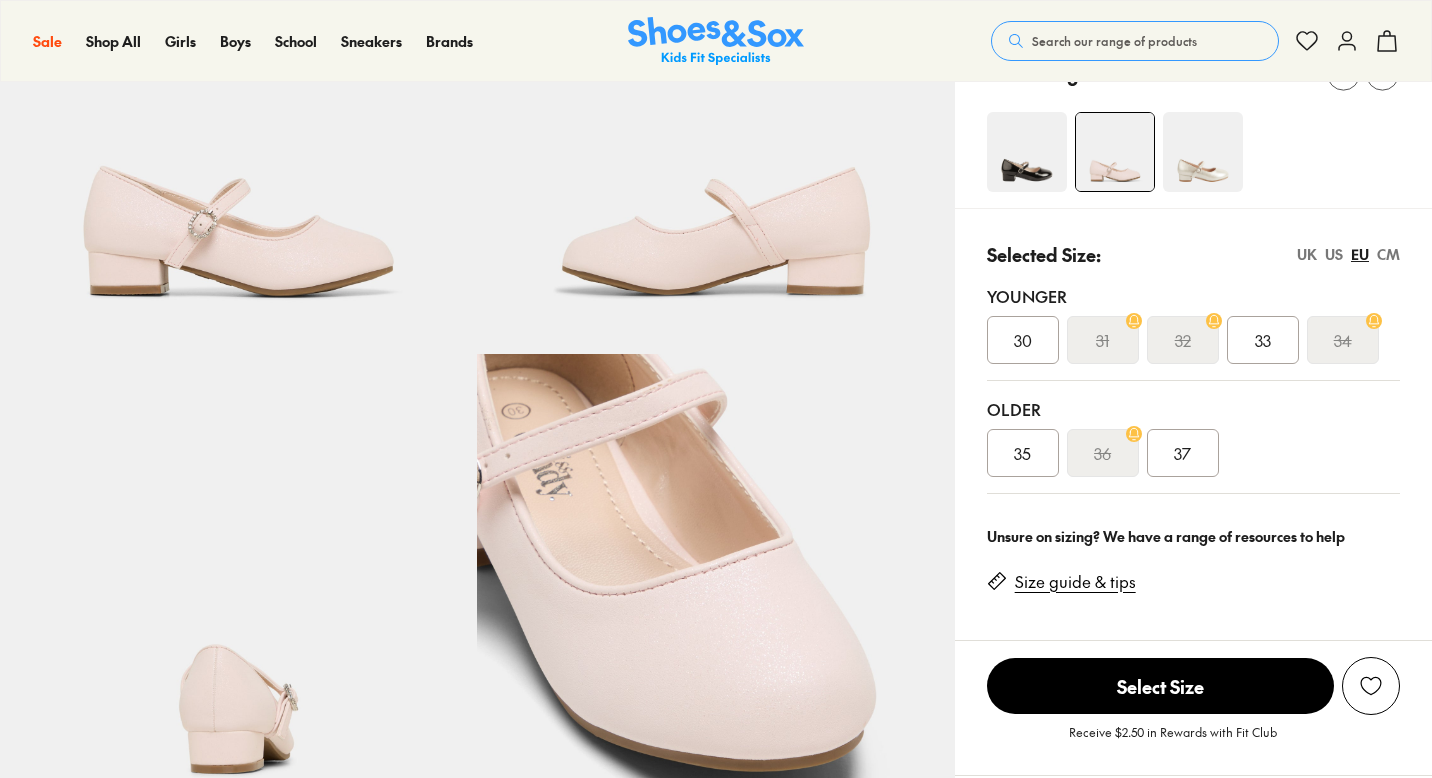 select on "*" 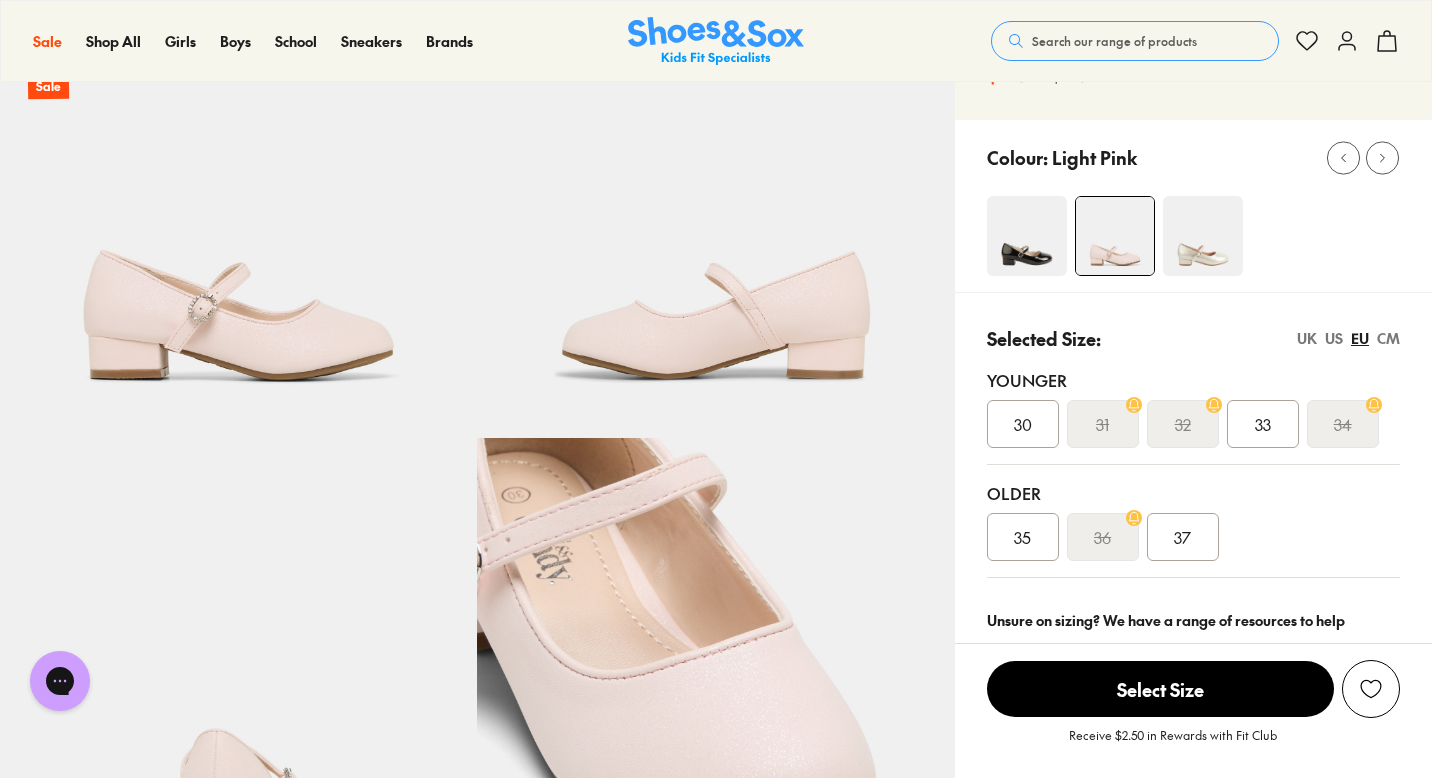 scroll, scrollTop: 0, scrollLeft: 0, axis: both 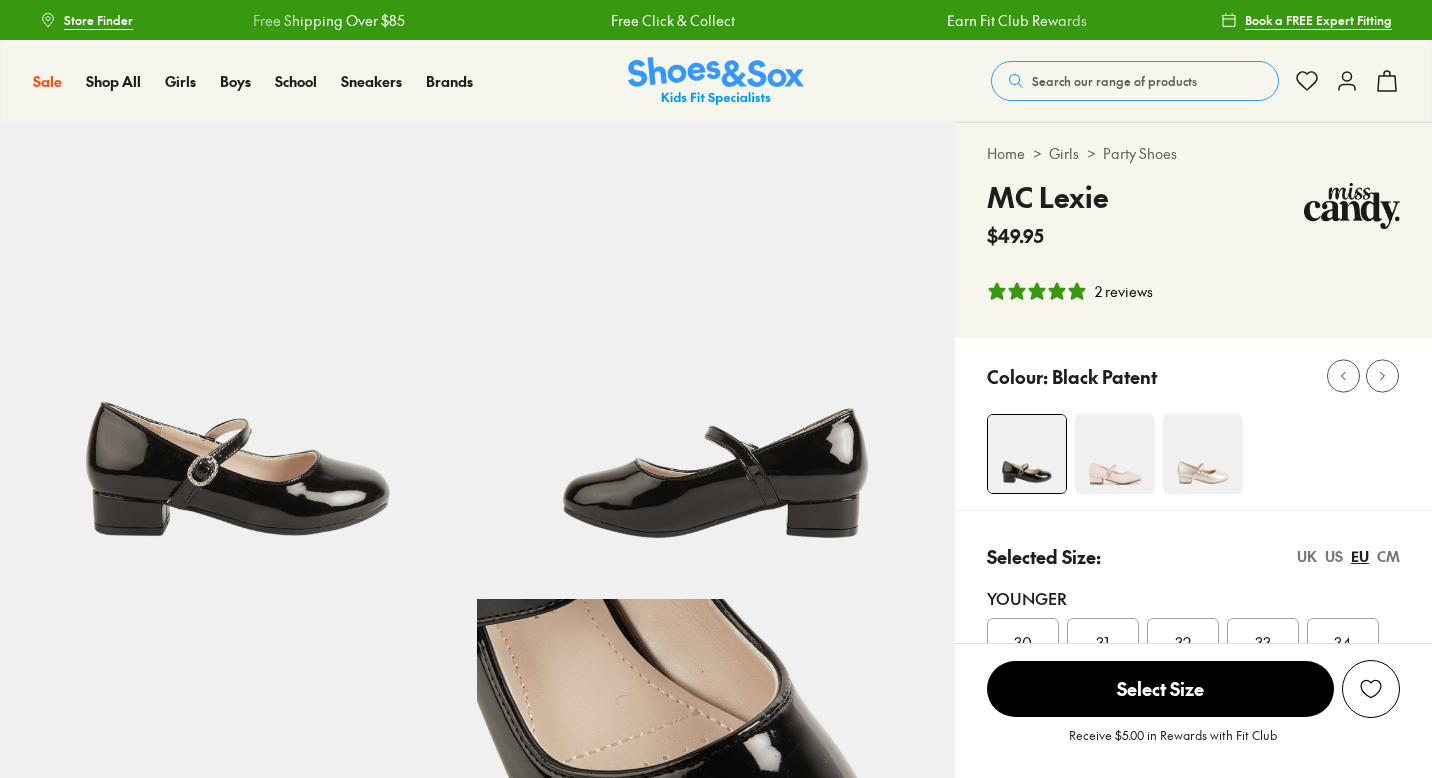 select on "*" 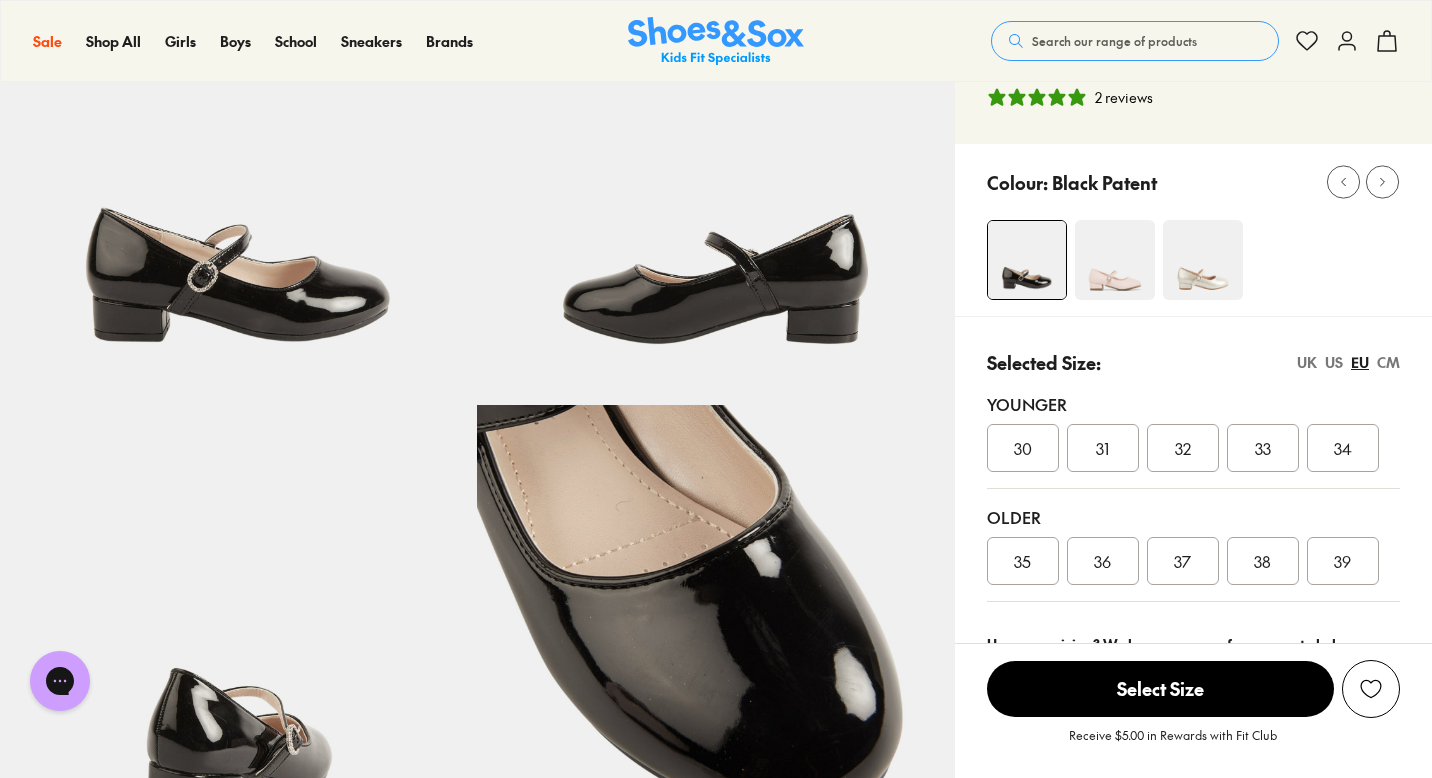 scroll, scrollTop: 196, scrollLeft: 0, axis: vertical 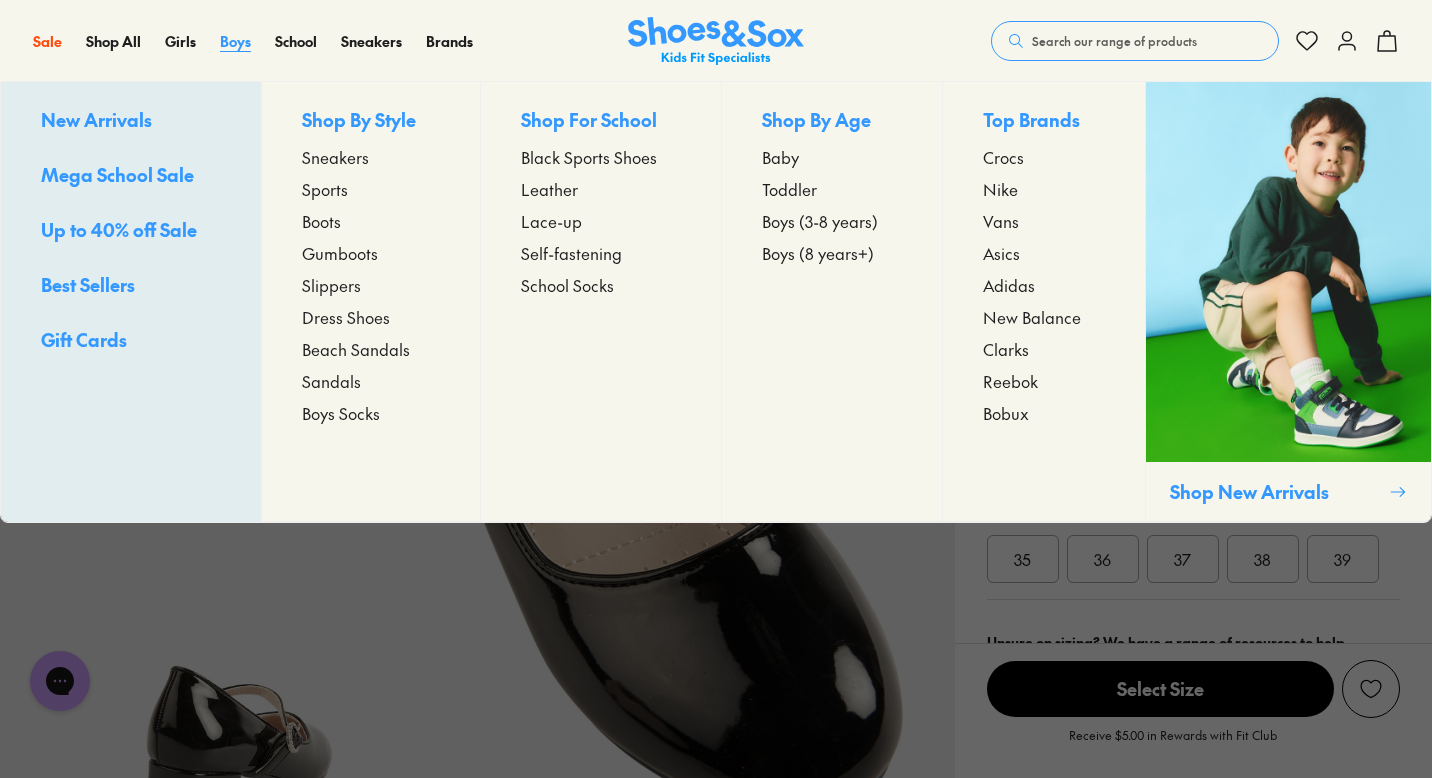 click on "Boys" at bounding box center [235, 41] 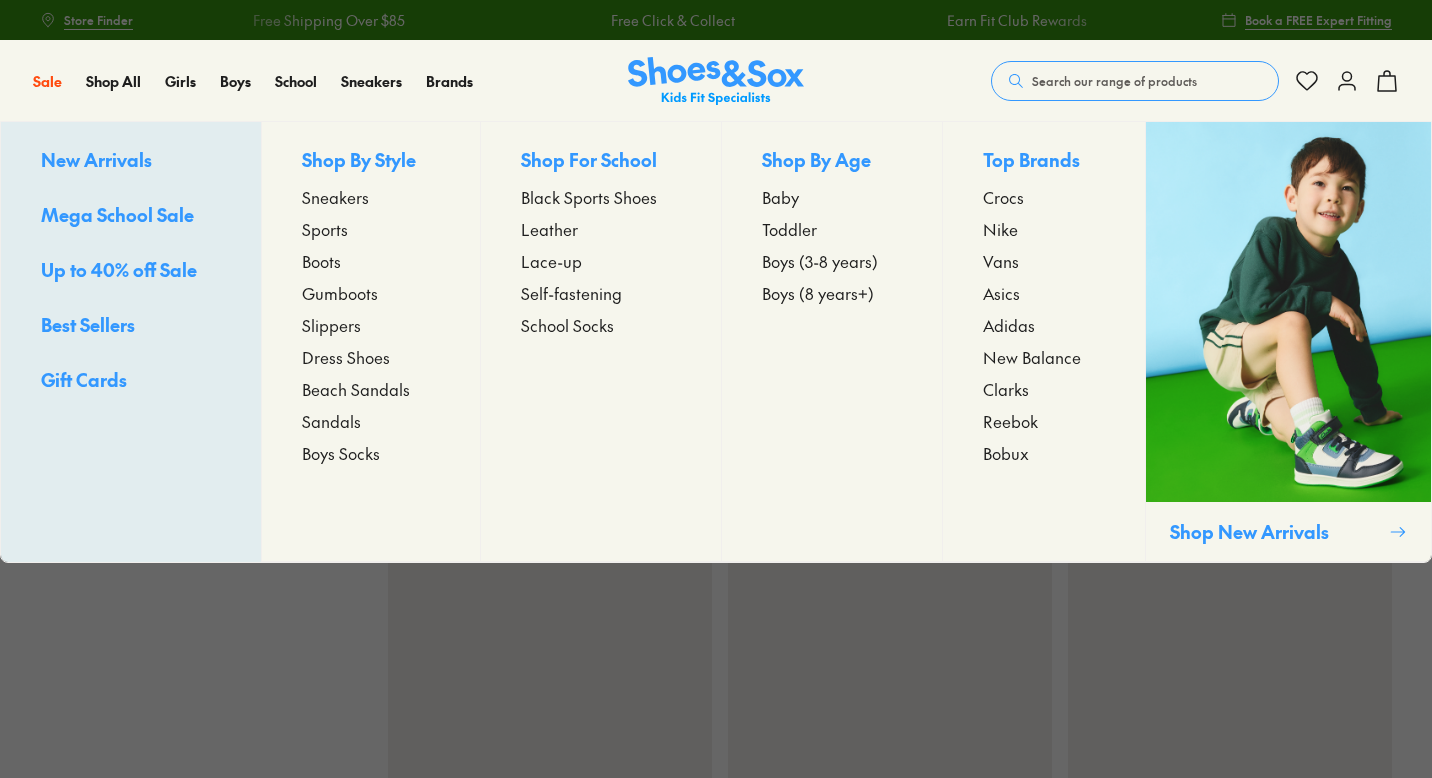 click on "Boys (3-8 years)" at bounding box center [820, 261] 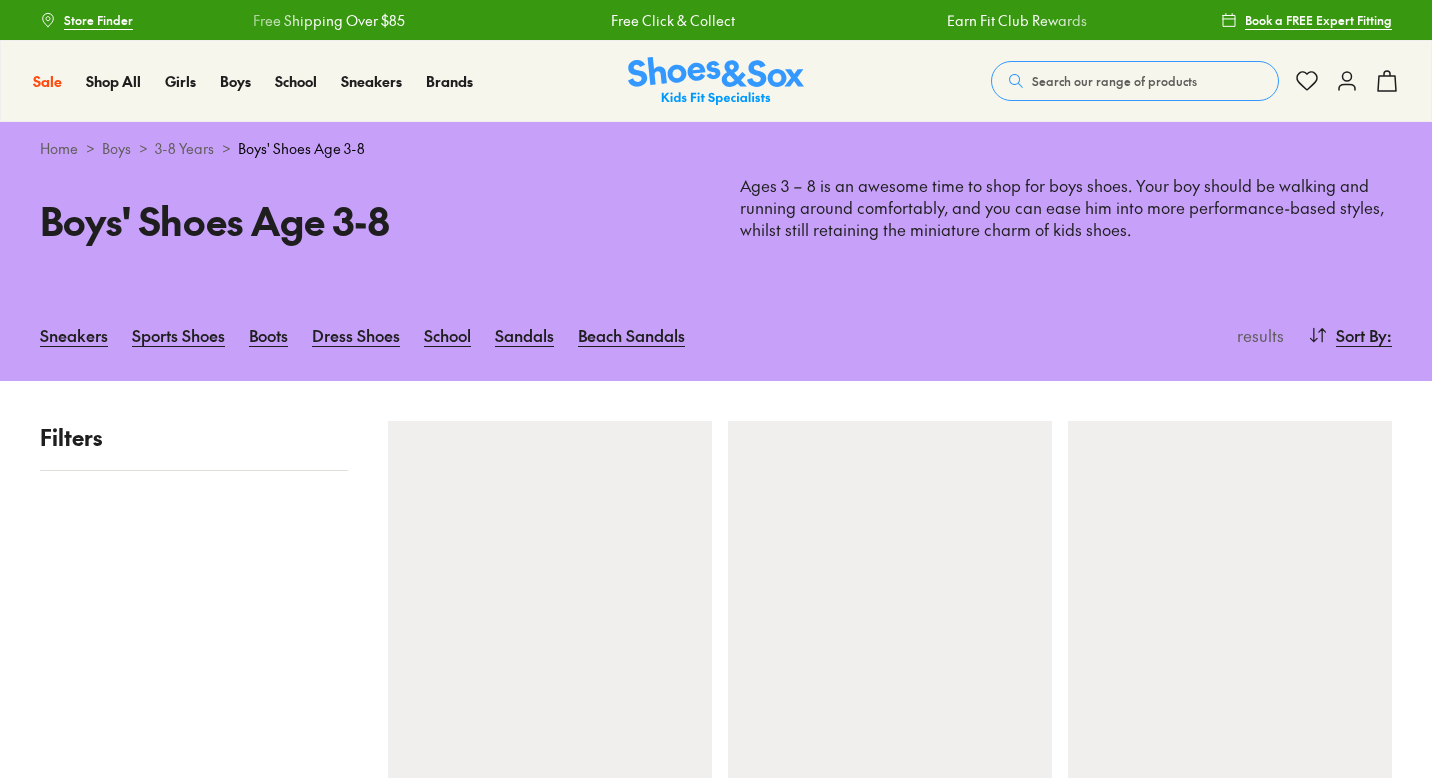 scroll, scrollTop: 0, scrollLeft: 0, axis: both 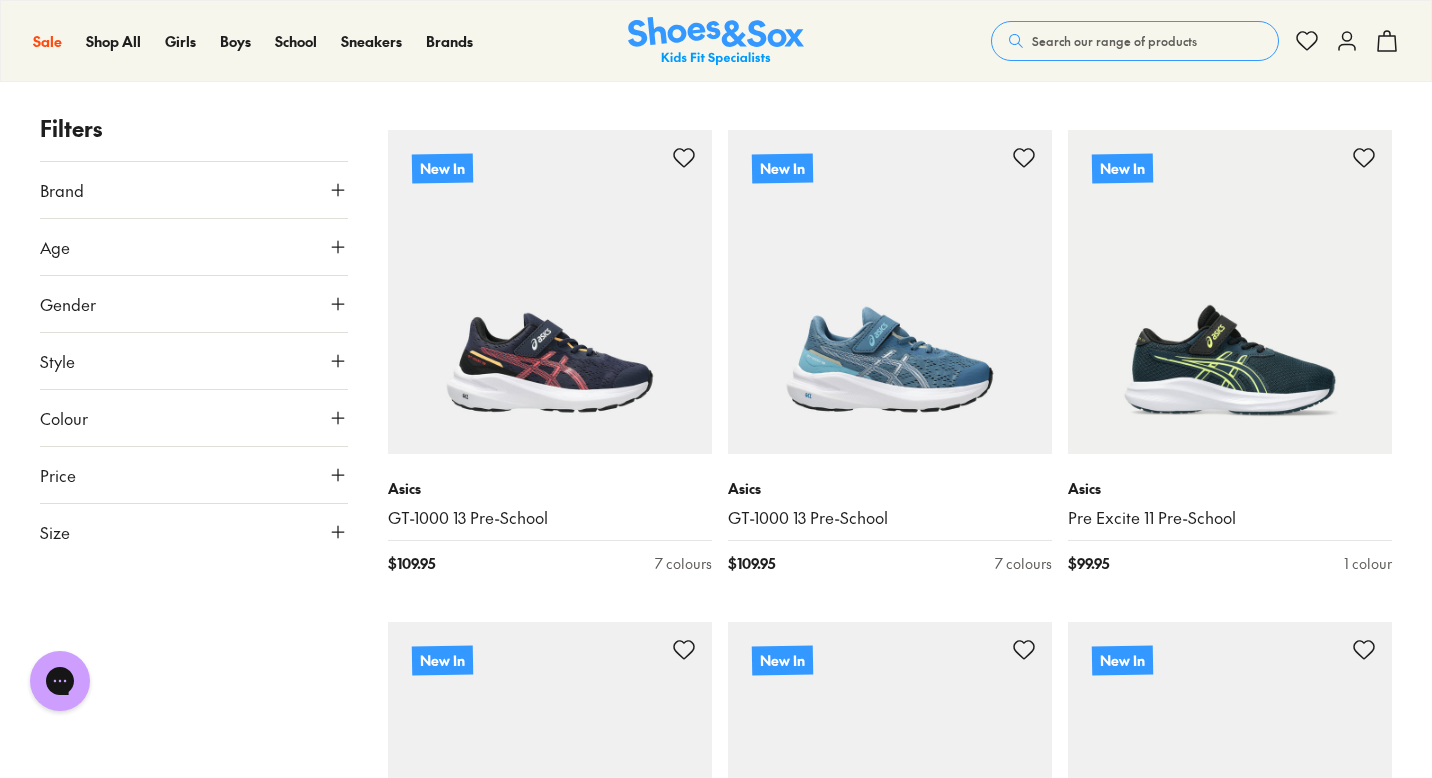 click 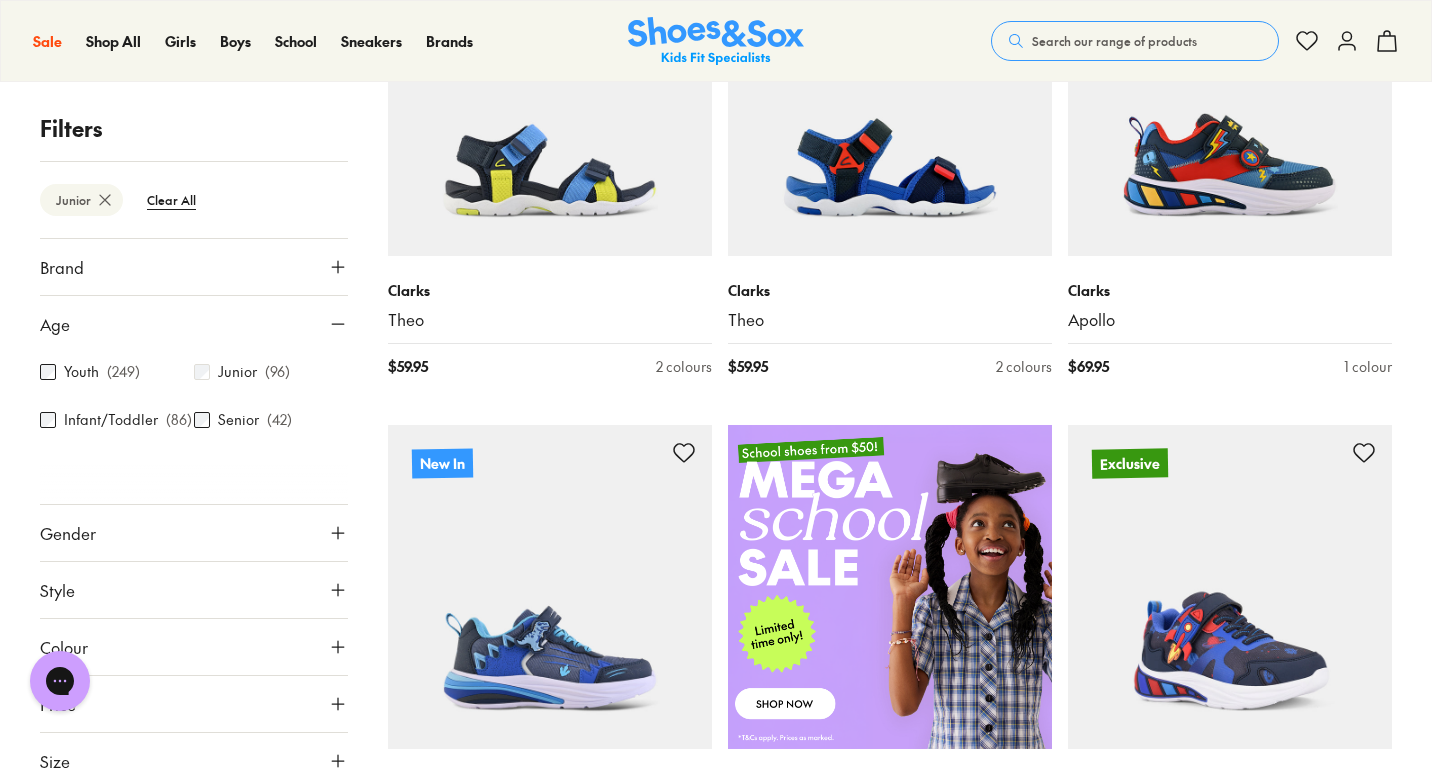 scroll, scrollTop: 494, scrollLeft: 0, axis: vertical 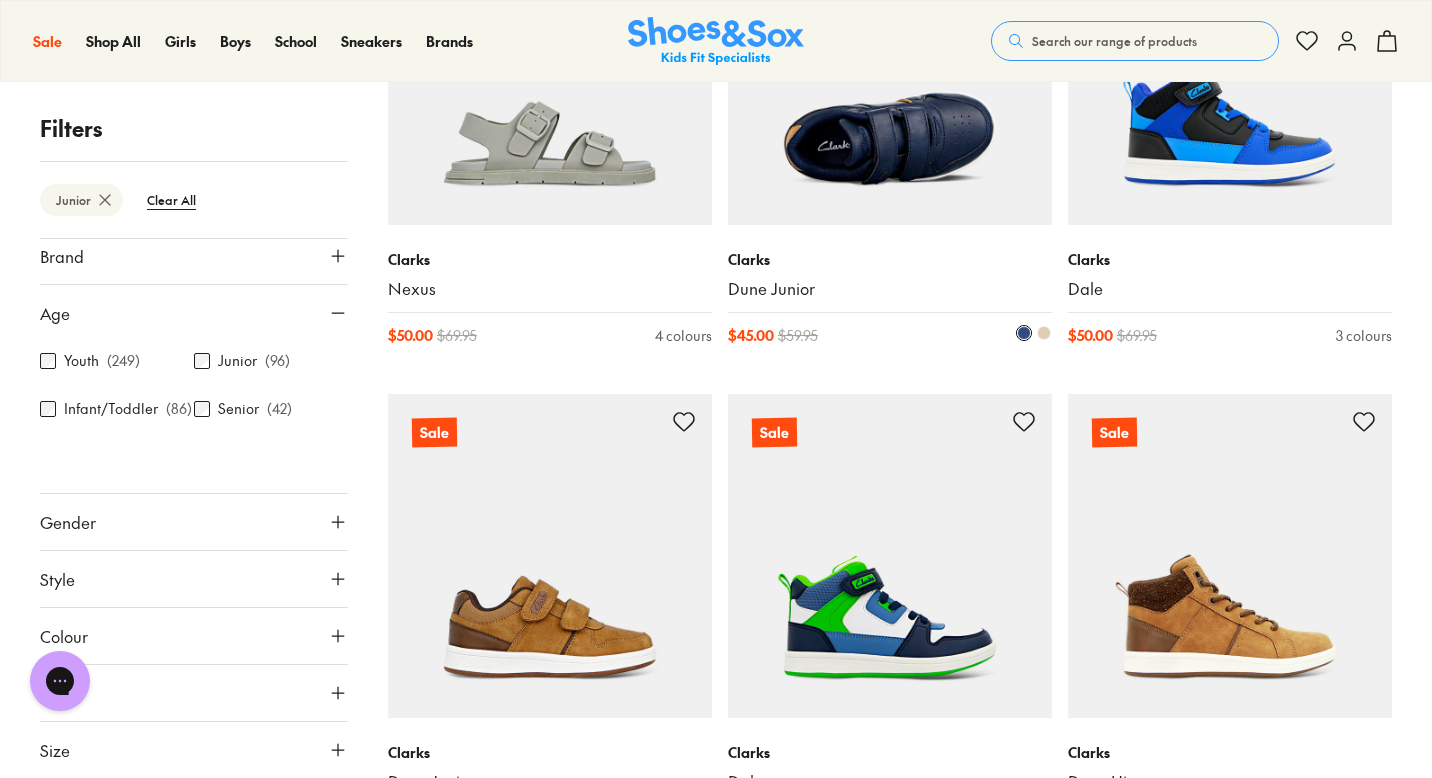 click at bounding box center [890, 63] 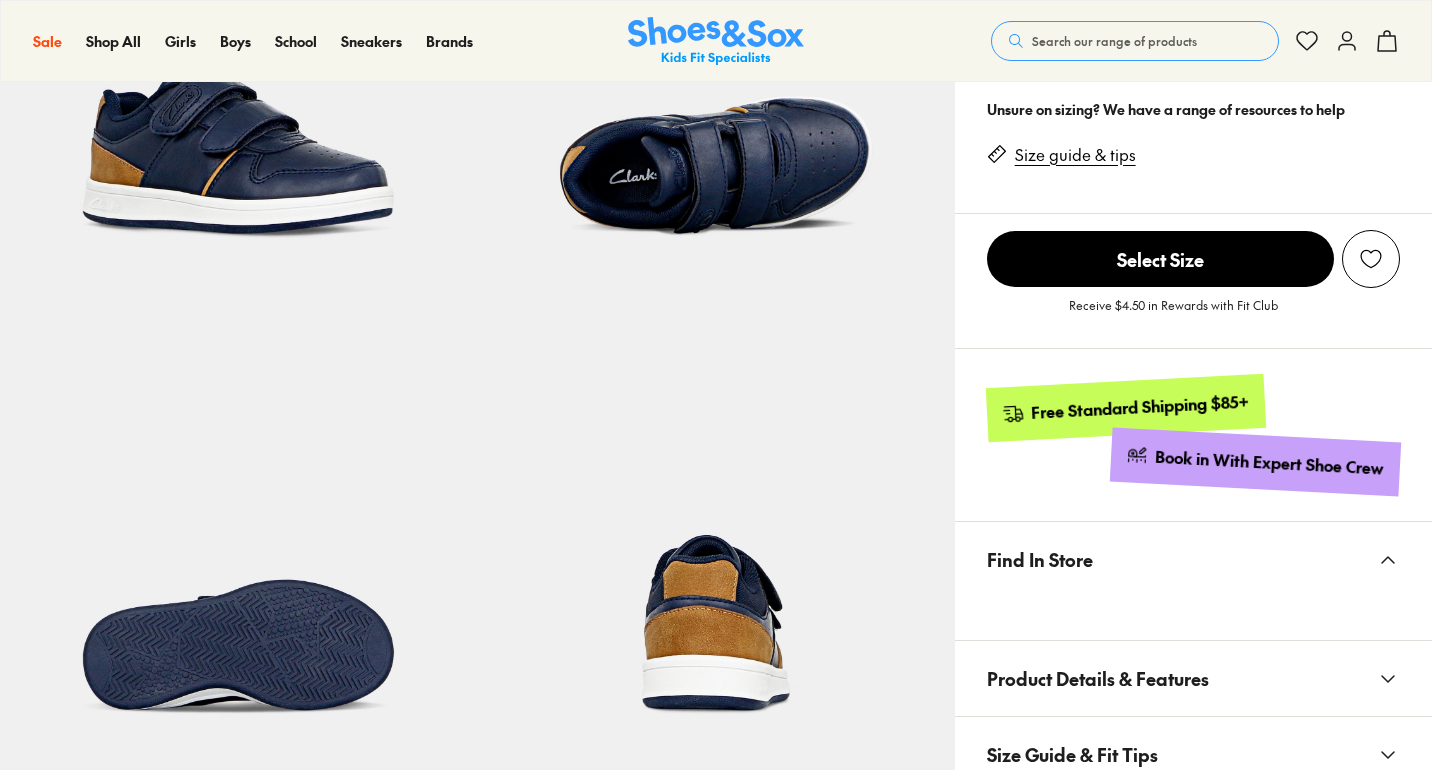 scroll, scrollTop: 830, scrollLeft: 0, axis: vertical 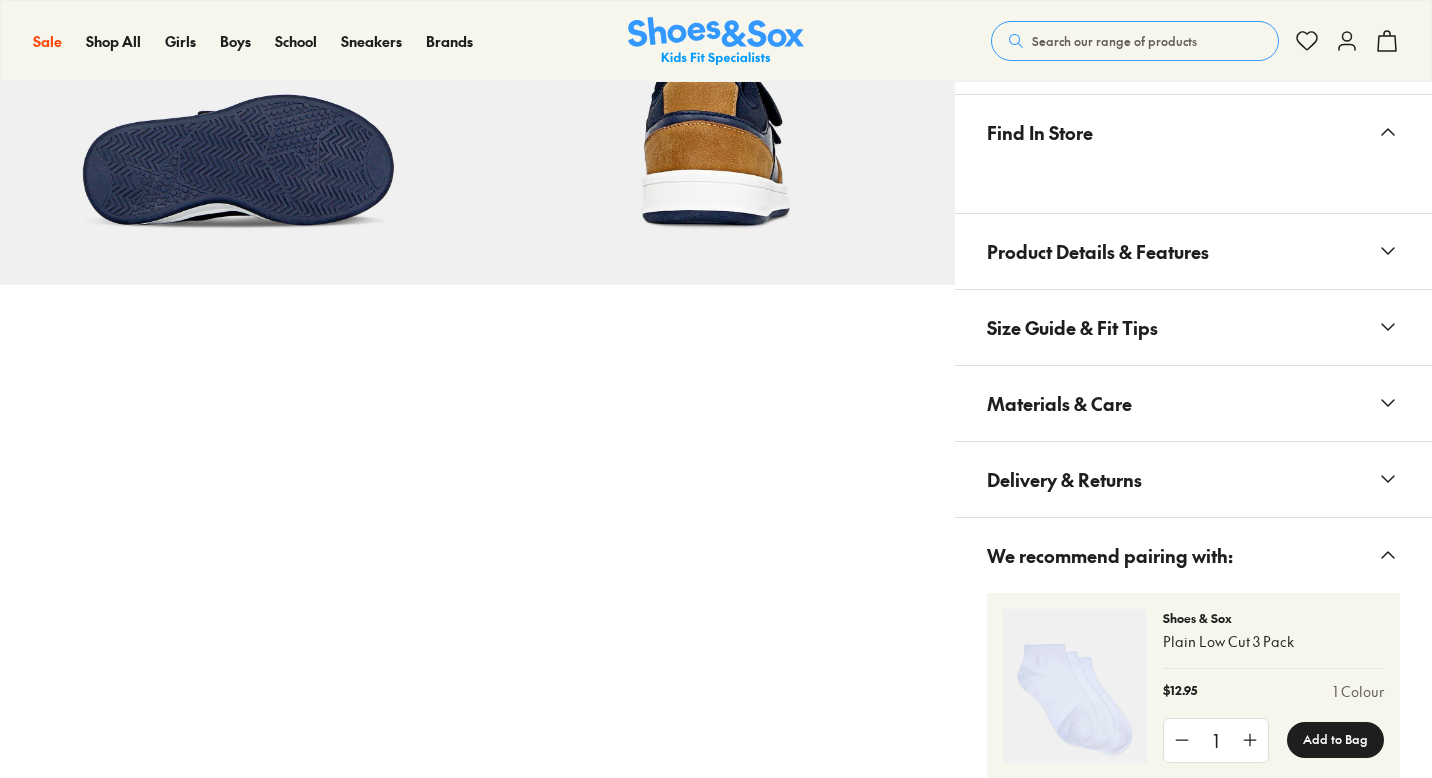 select on "*" 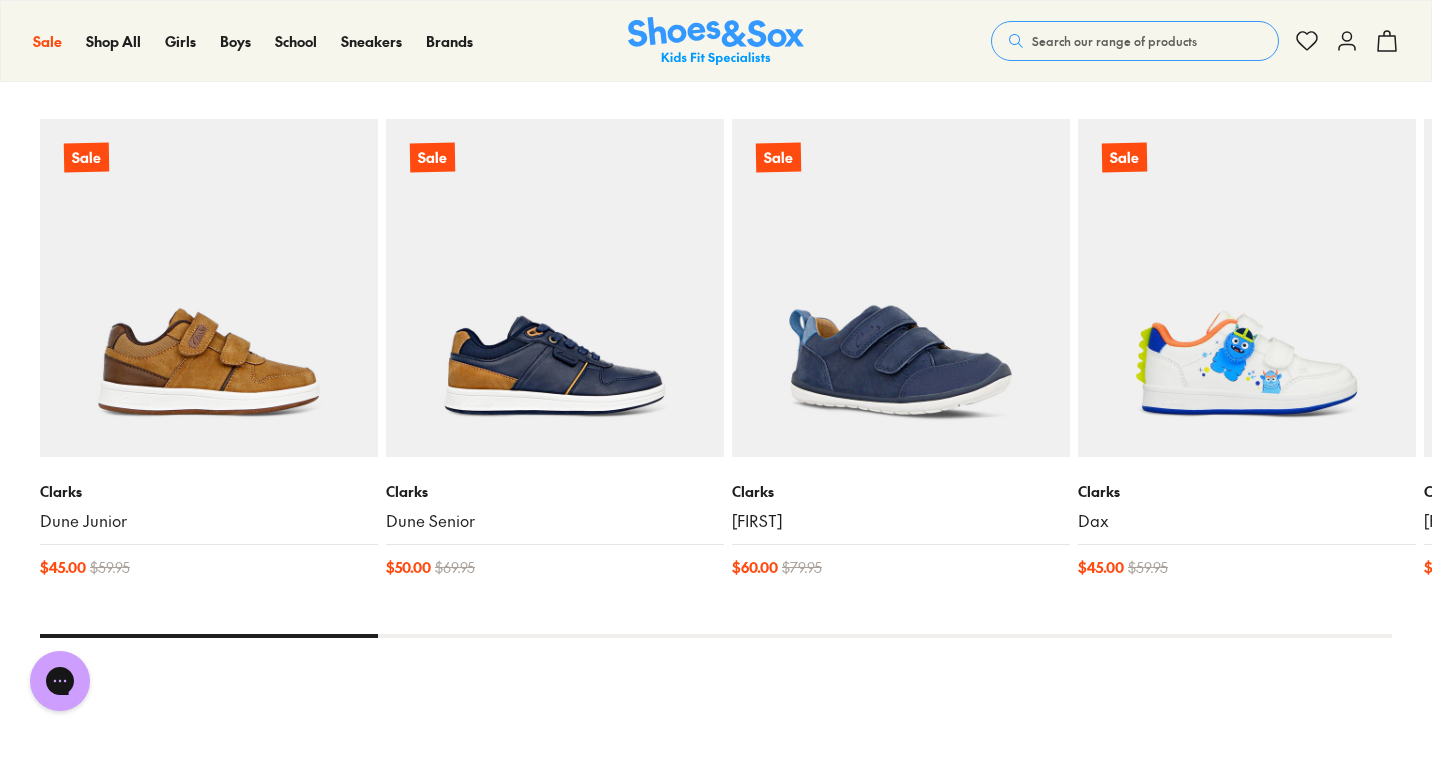 scroll, scrollTop: 2119, scrollLeft: 0, axis: vertical 